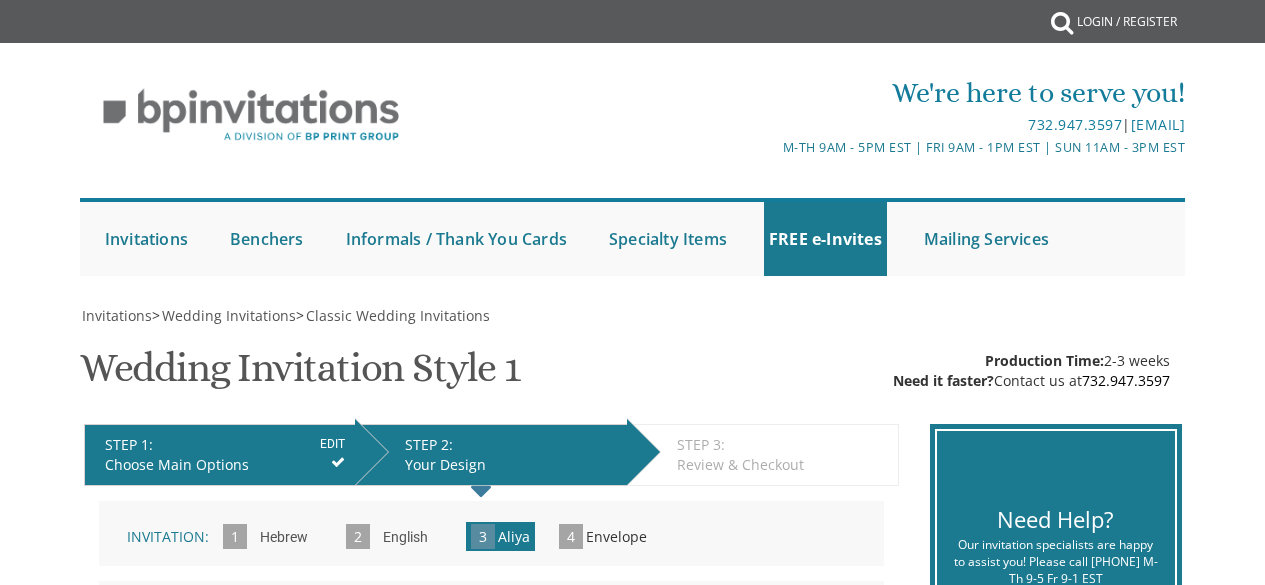 scroll, scrollTop: 621, scrollLeft: 0, axis: vertical 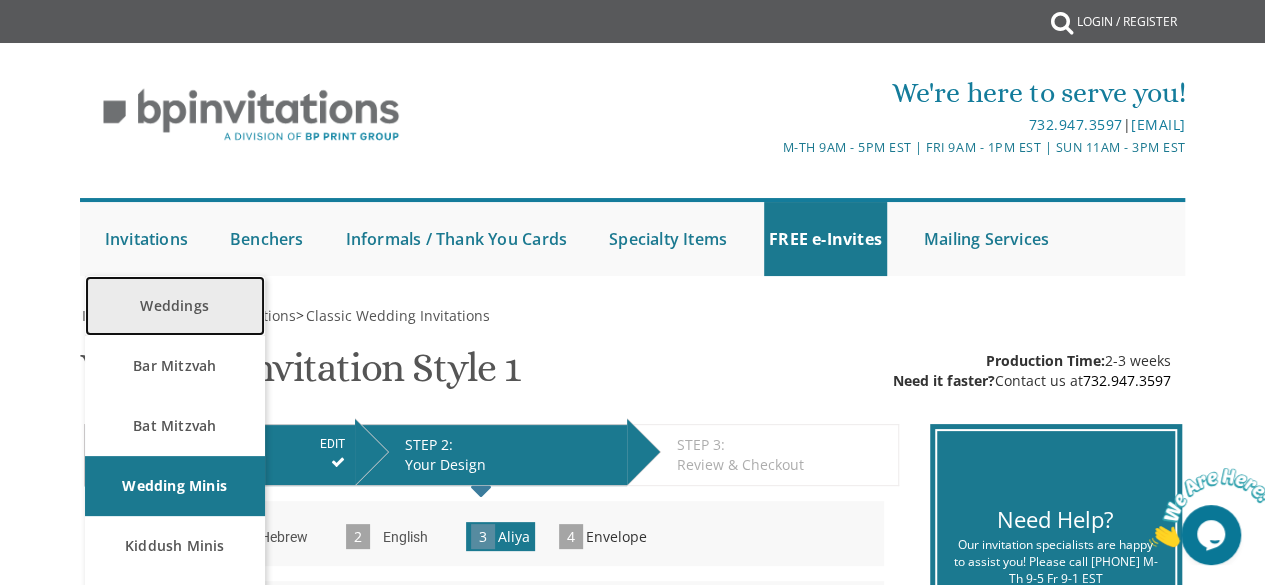 click on "Weddings" at bounding box center (175, 306) 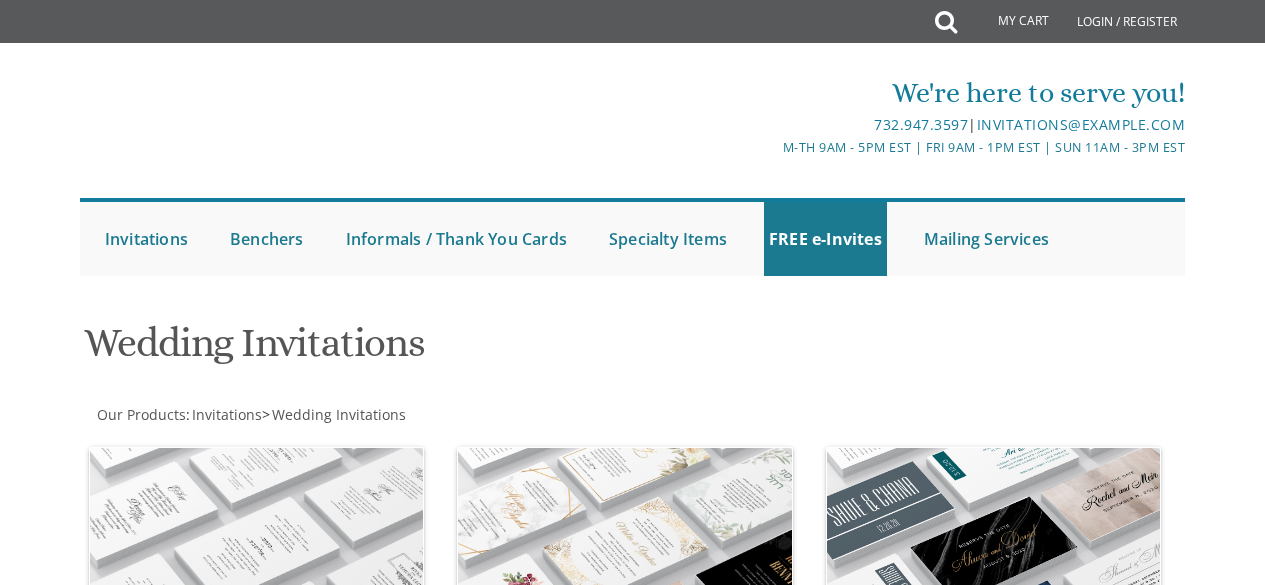 scroll, scrollTop: 0, scrollLeft: 0, axis: both 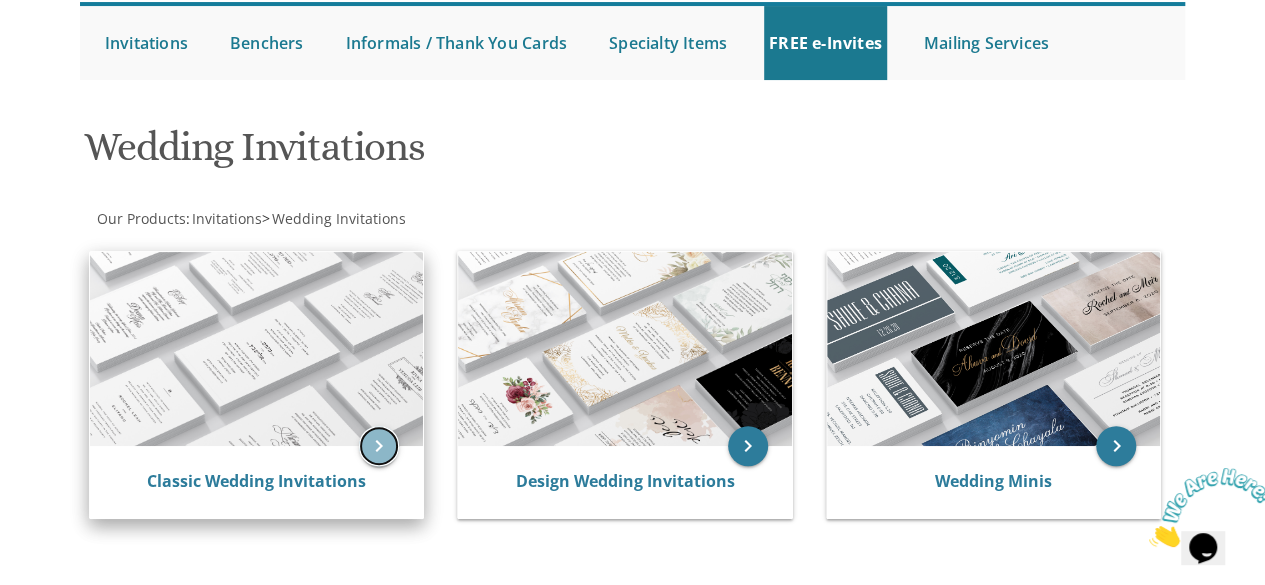 click on "keyboard_arrow_right" at bounding box center [379, 446] 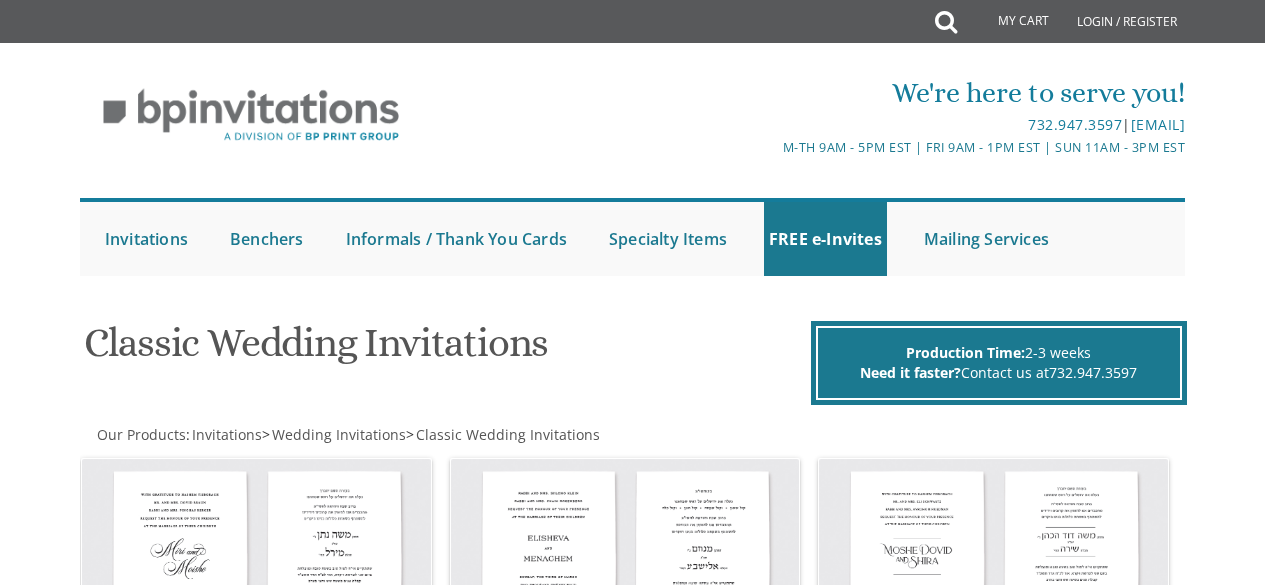 scroll, scrollTop: 0, scrollLeft: 0, axis: both 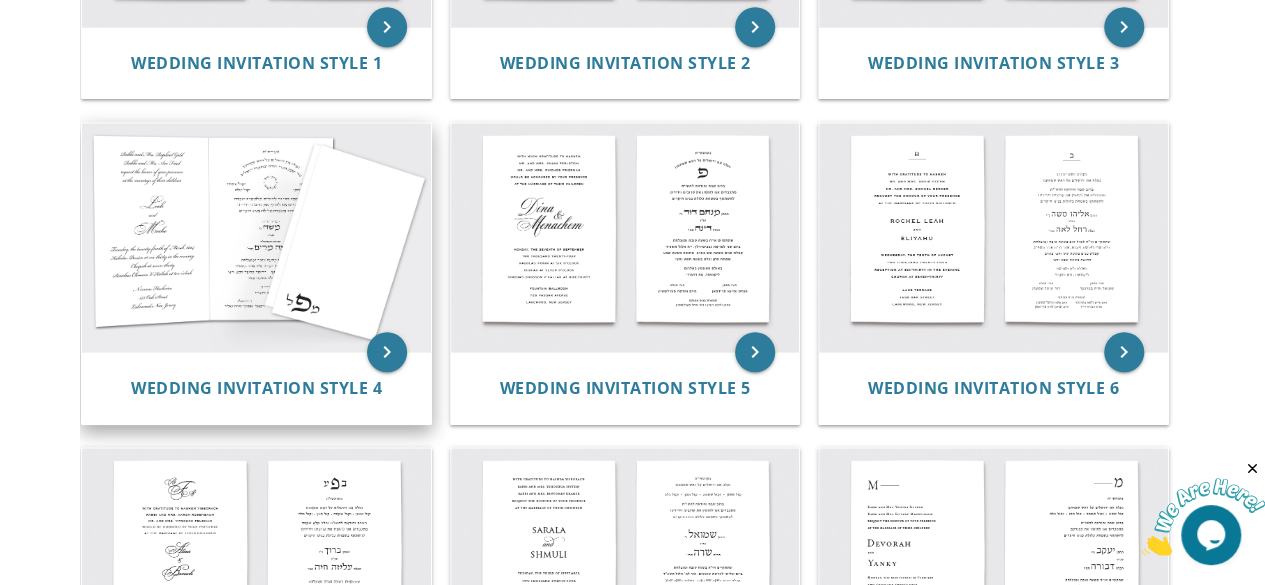 click at bounding box center [256, 237] 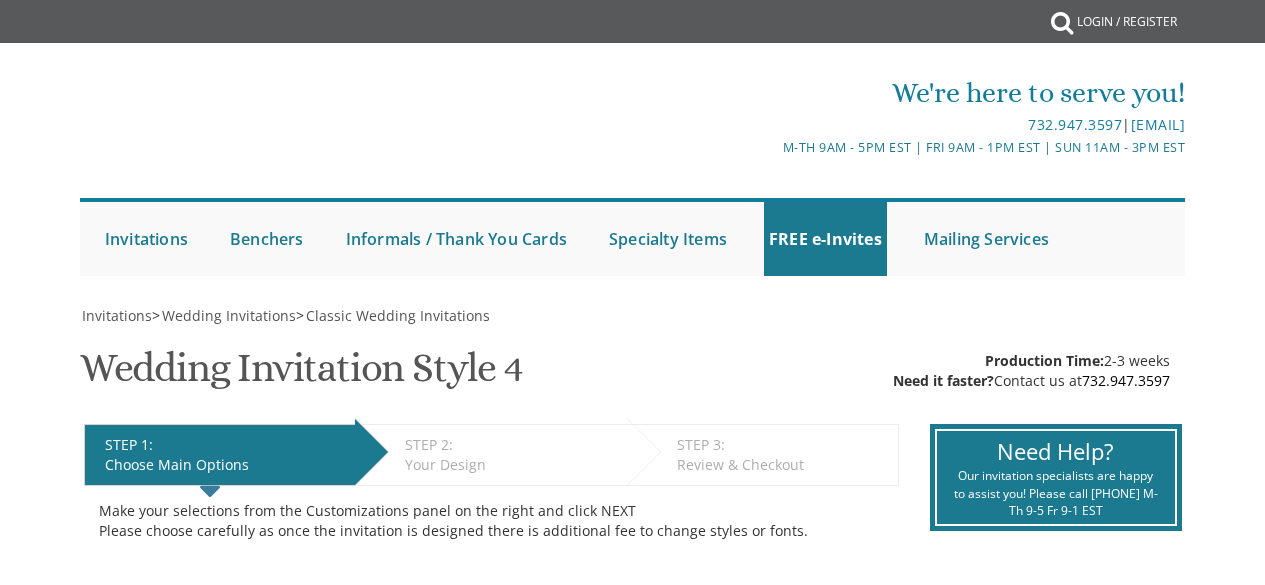scroll, scrollTop: 0, scrollLeft: 0, axis: both 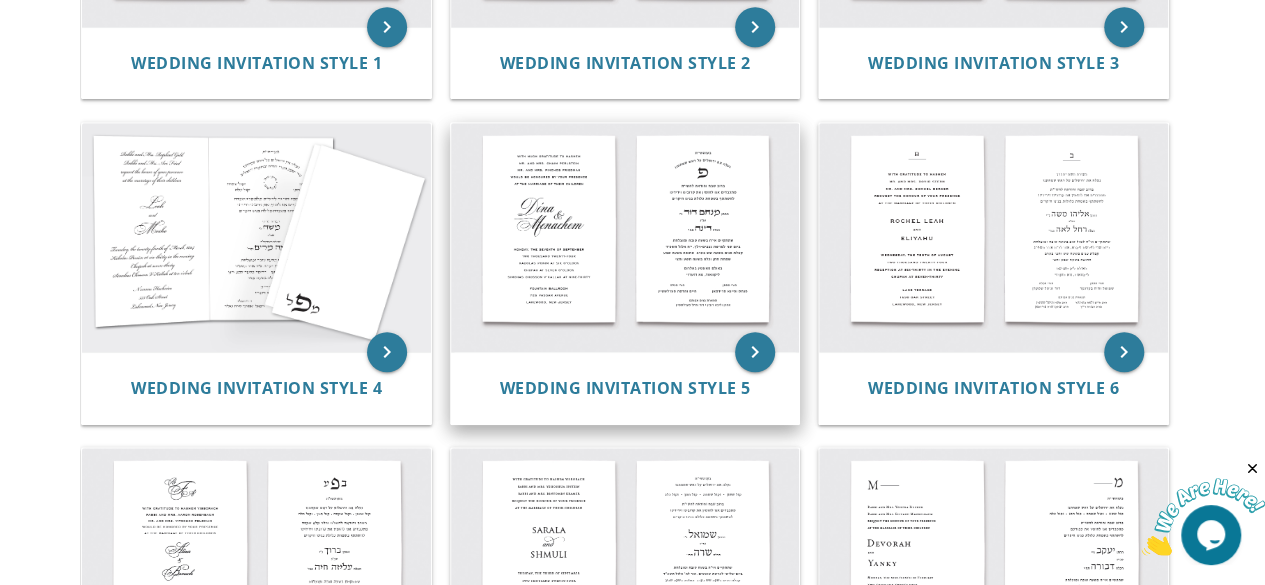 click at bounding box center (625, 237) 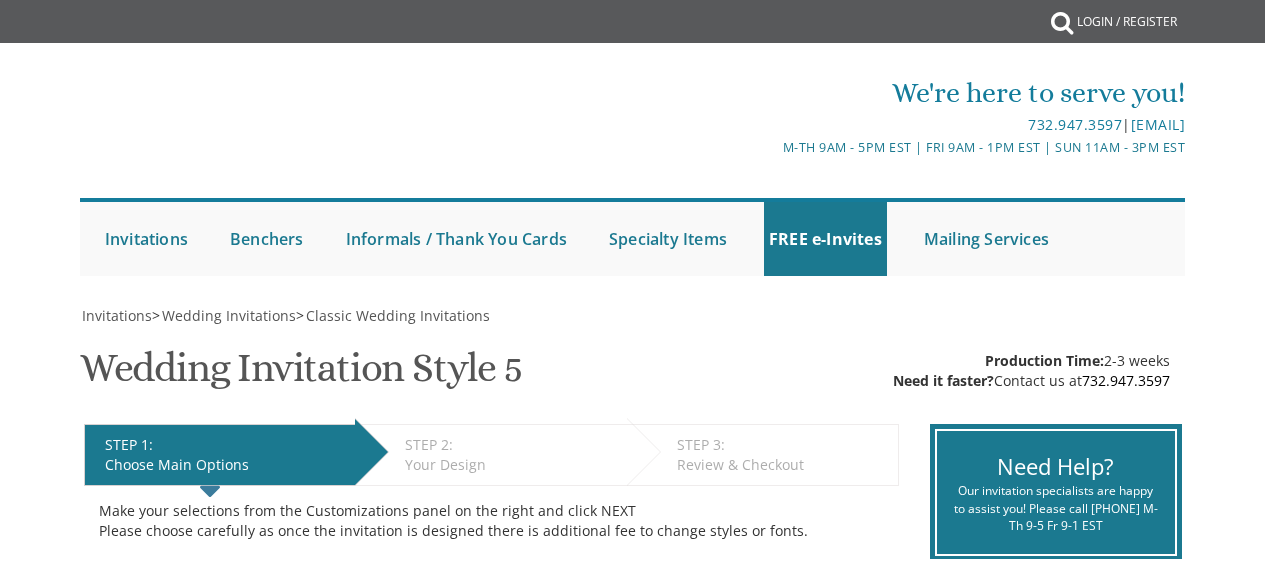 scroll, scrollTop: 0, scrollLeft: 0, axis: both 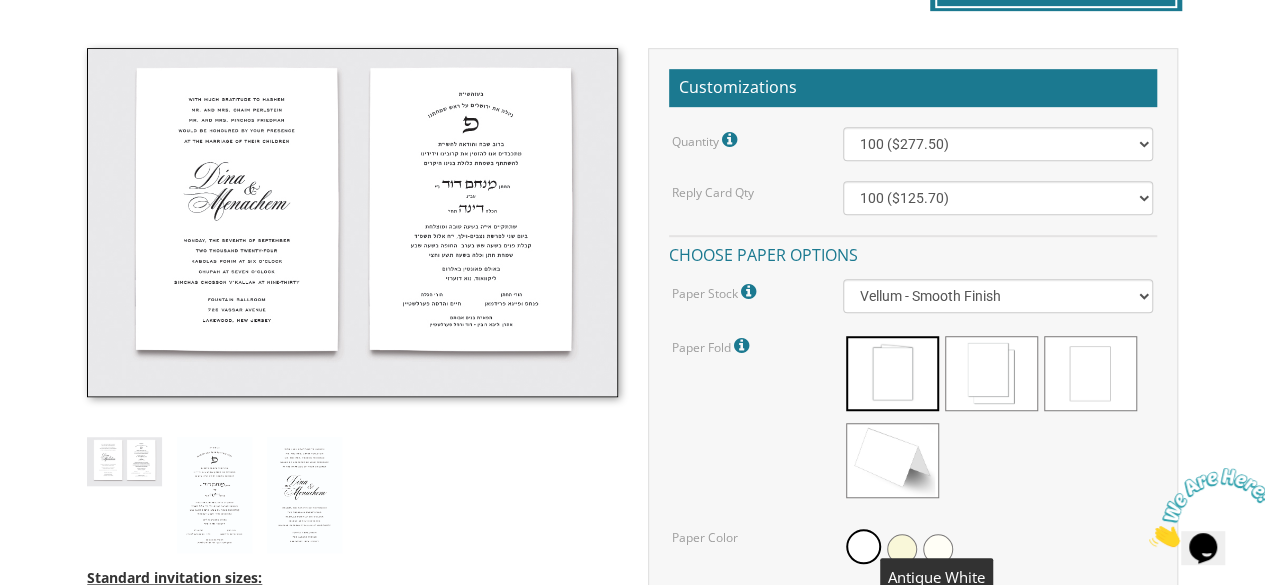 click at bounding box center [938, 549] 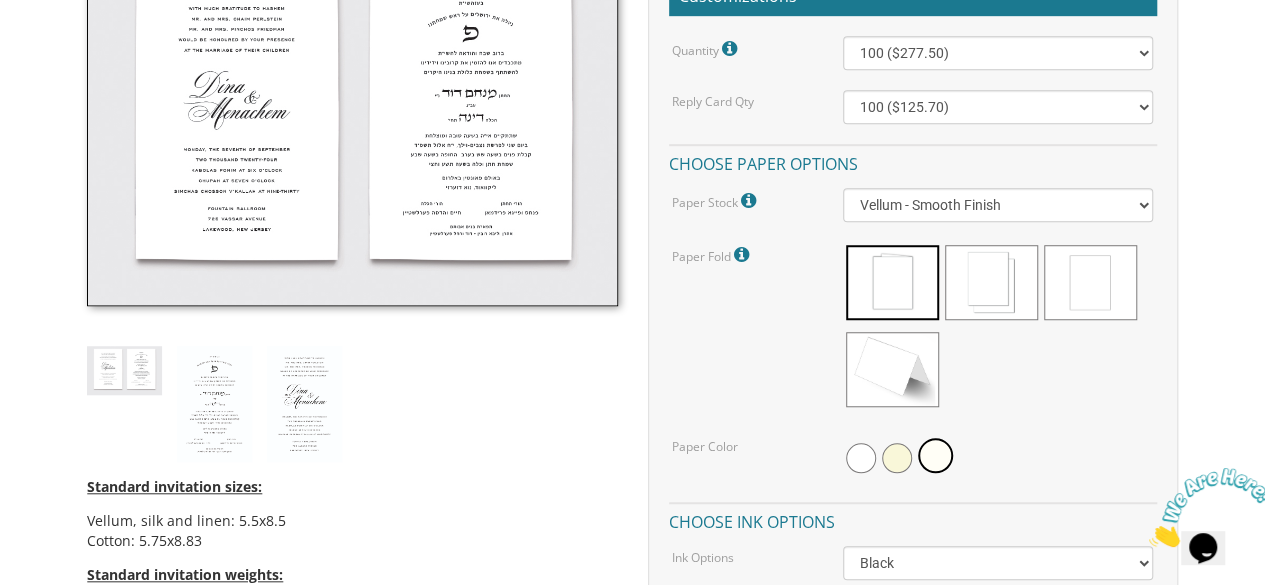 scroll, scrollTop: 677, scrollLeft: 0, axis: vertical 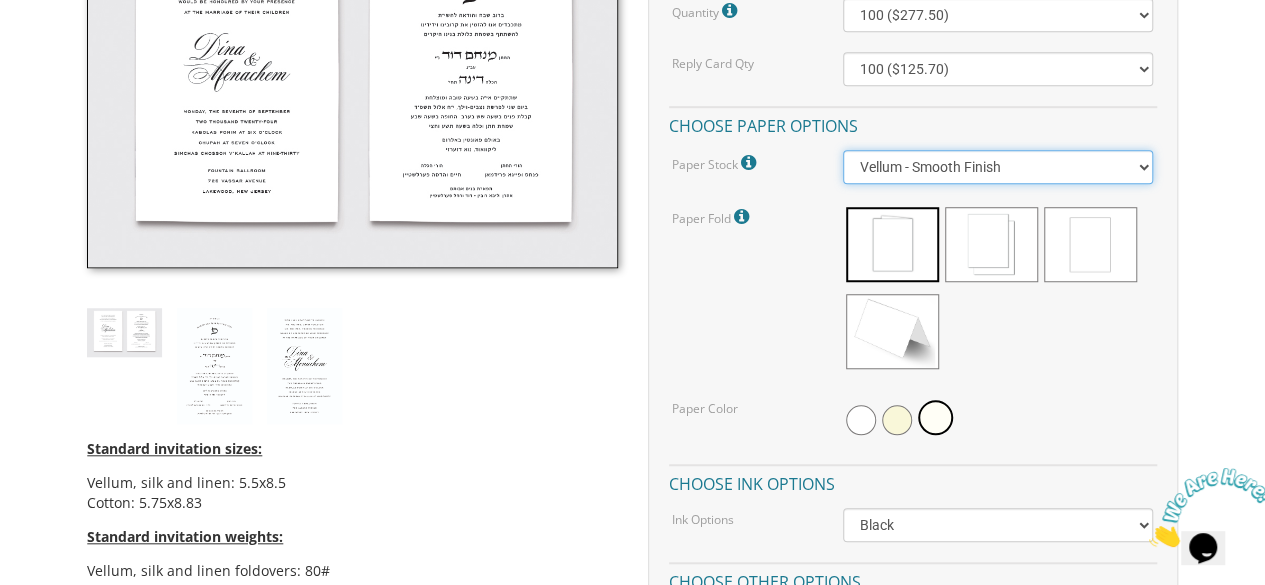 click on "Vellum - Smooth Finish Linen - Subtle Embossed Crosshatch Texture Silk - Soft, Fabric-like Finish Cotton  - Rich Texture, Premium Quality" at bounding box center (998, 167) 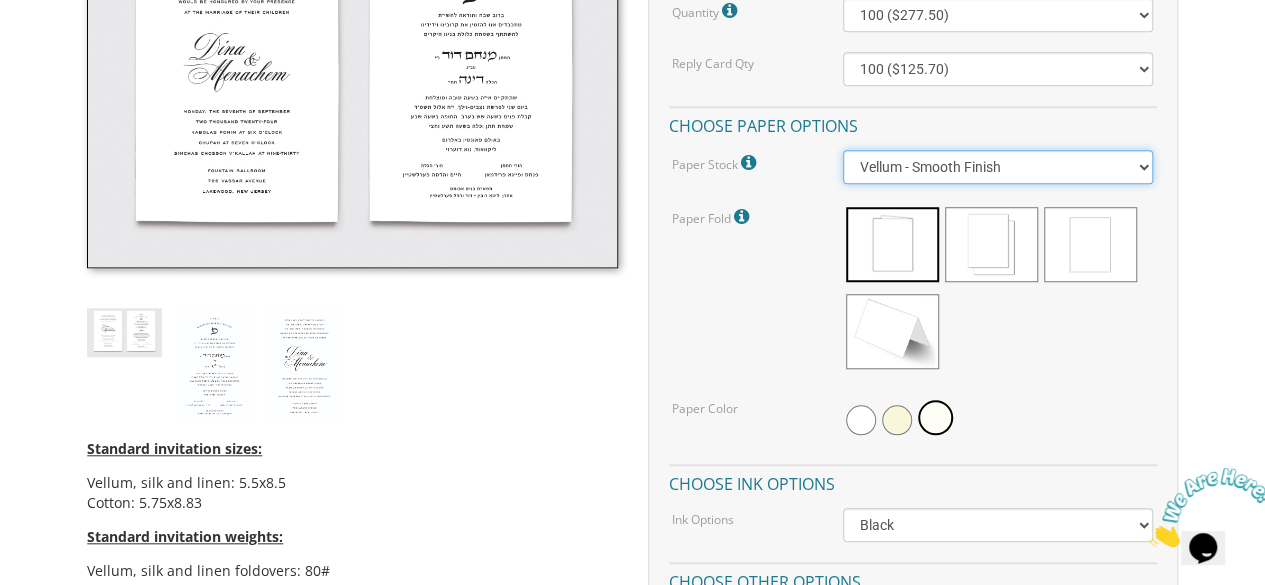 click on "Vellum - Smooth Finish Linen - Subtle Embossed Crosshatch Texture Silk - Soft, Fabric-like Finish Cotton  - Rich Texture, Premium Quality" at bounding box center [998, 167] 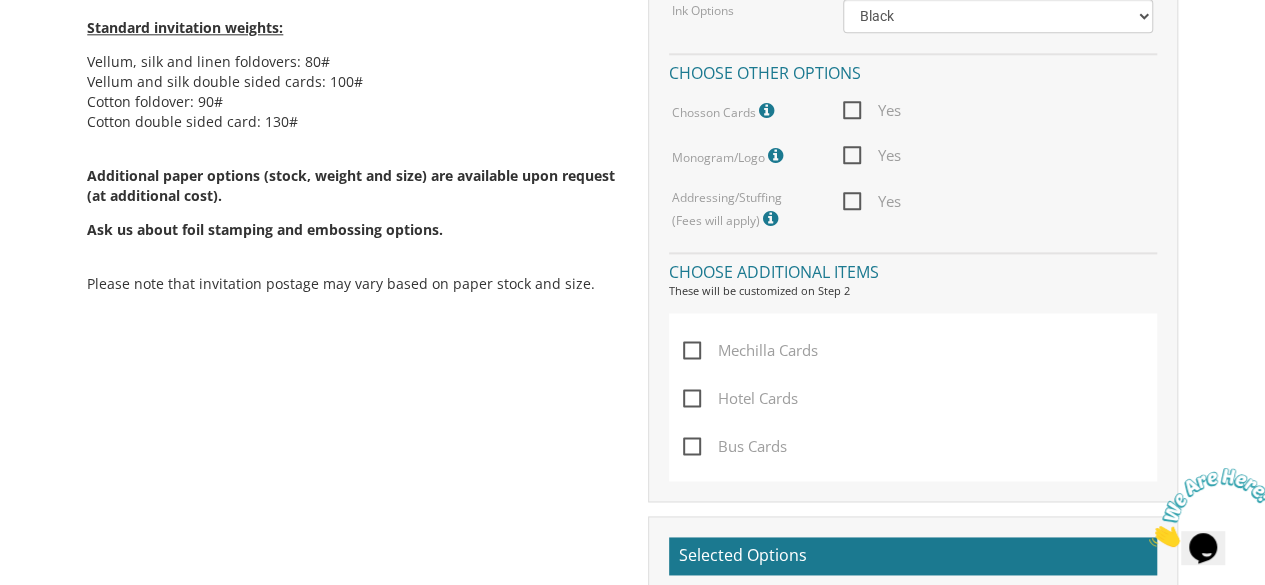 scroll, scrollTop: 1190, scrollLeft: 0, axis: vertical 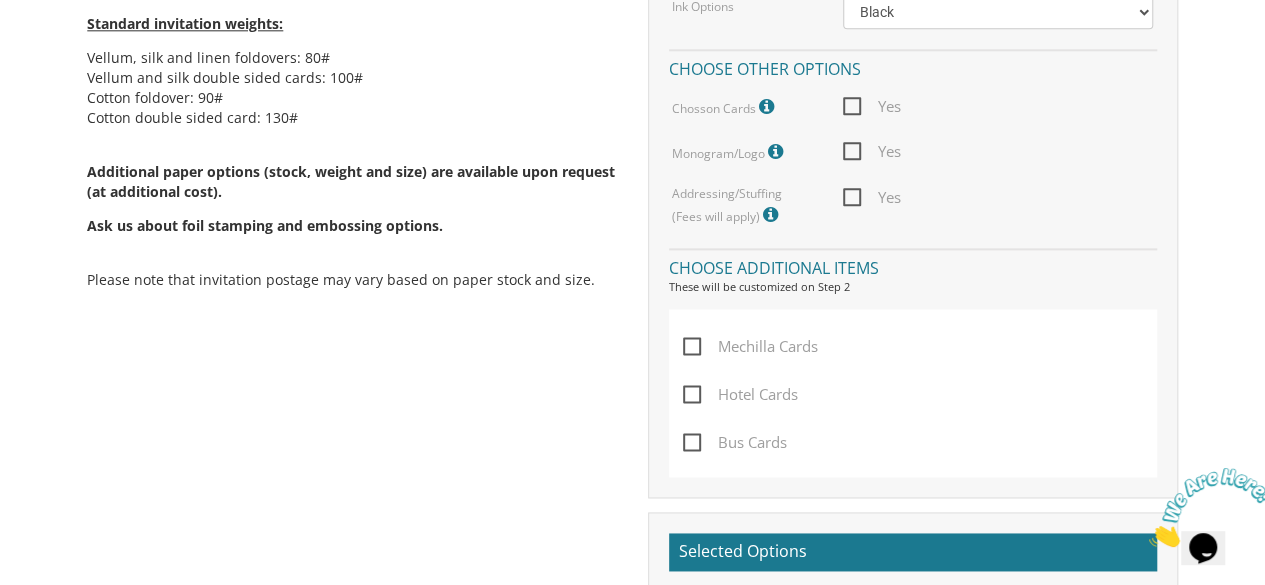 click on "Yes" at bounding box center (872, 106) 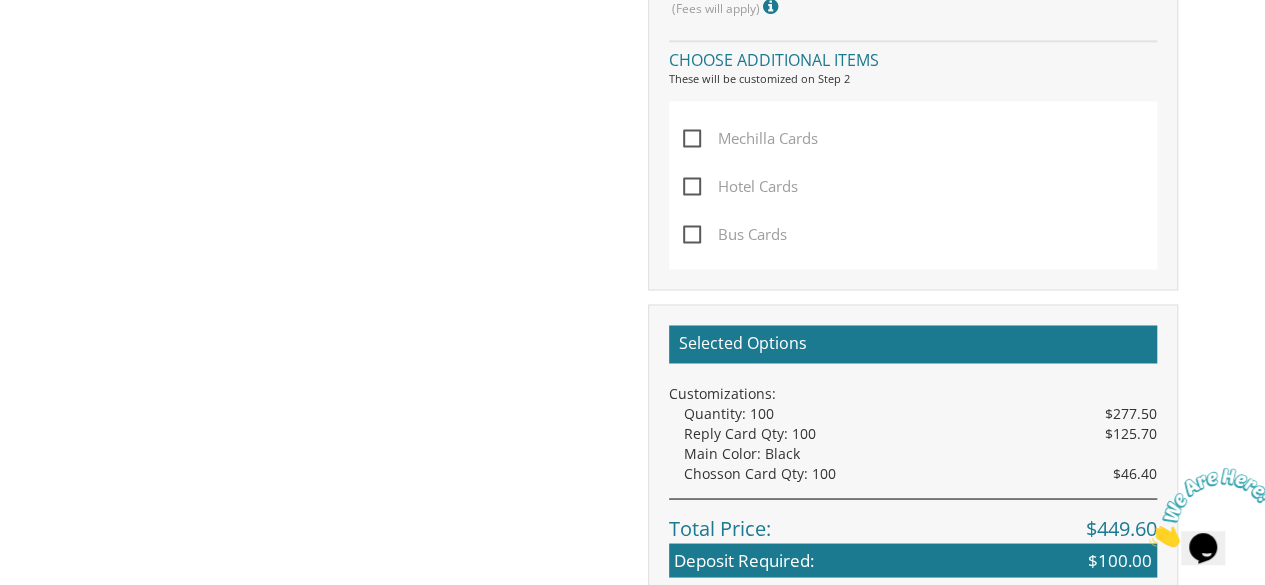 scroll, scrollTop: 1510, scrollLeft: 0, axis: vertical 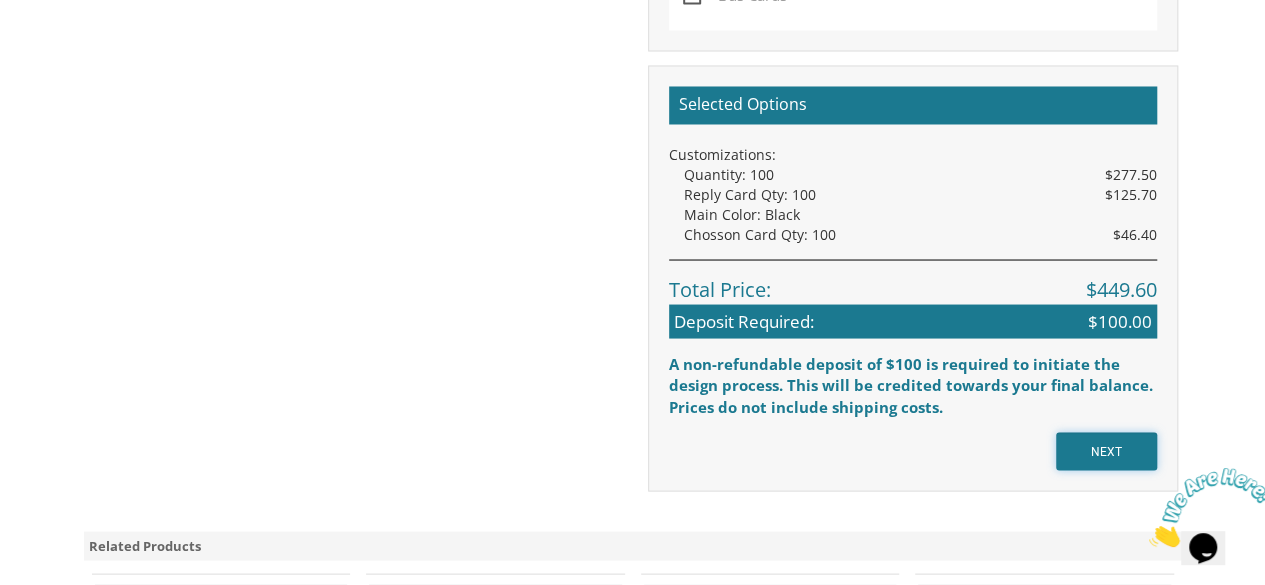 click on "NEXT" at bounding box center (1106, 451) 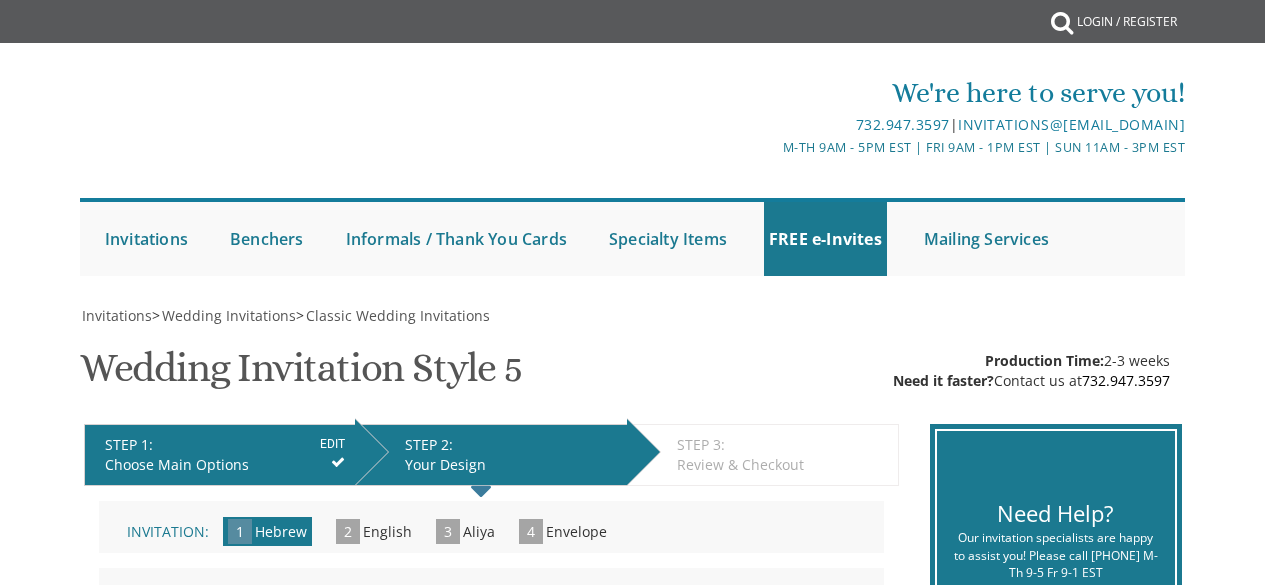 scroll, scrollTop: 0, scrollLeft: 0, axis: both 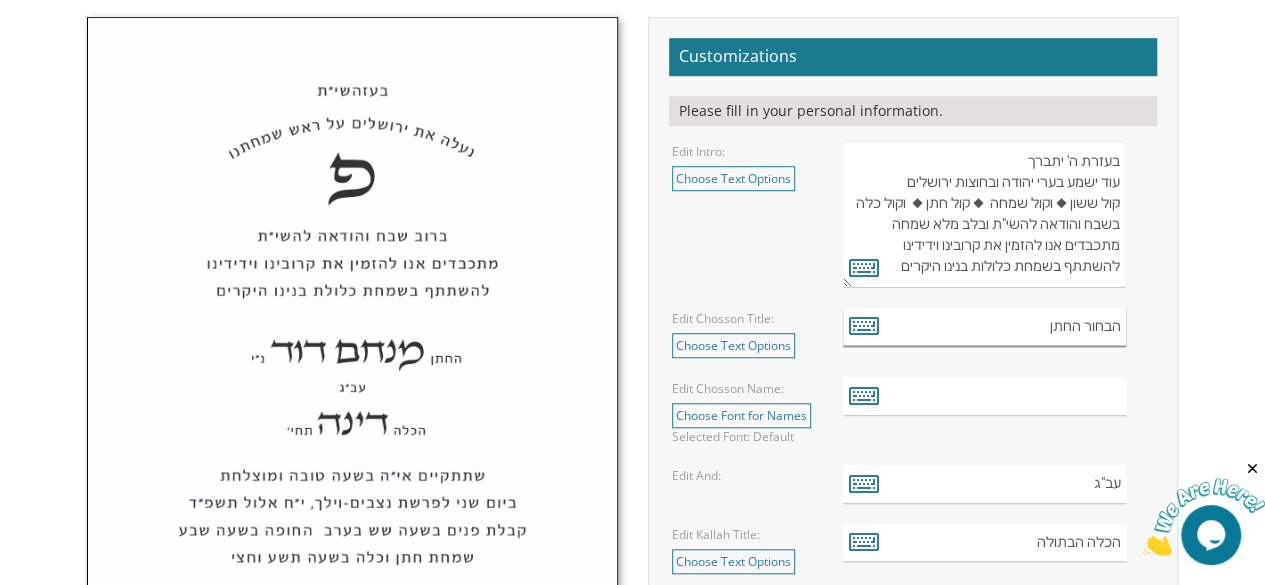 click on "הבחור החתן" at bounding box center [984, 327] 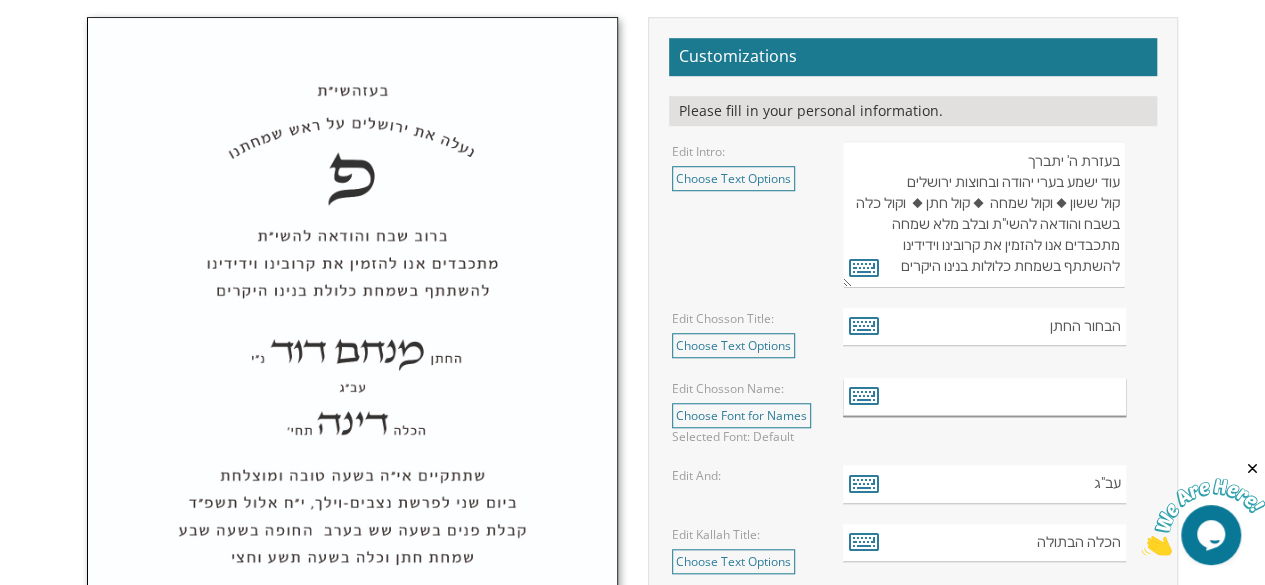 click at bounding box center [984, 397] 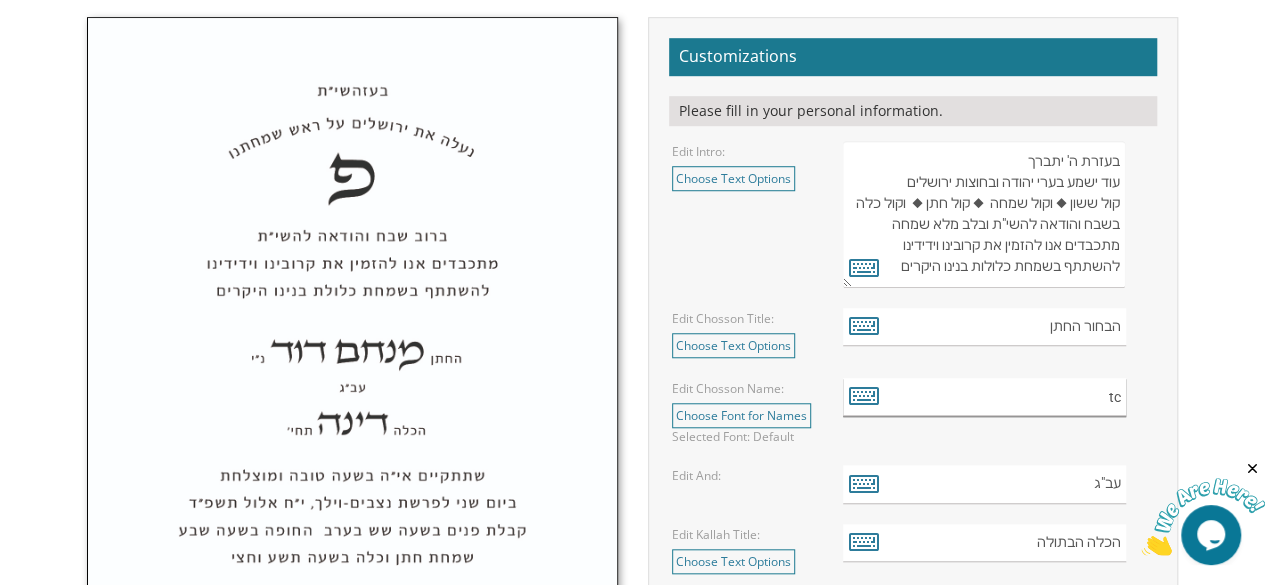 type on "t" 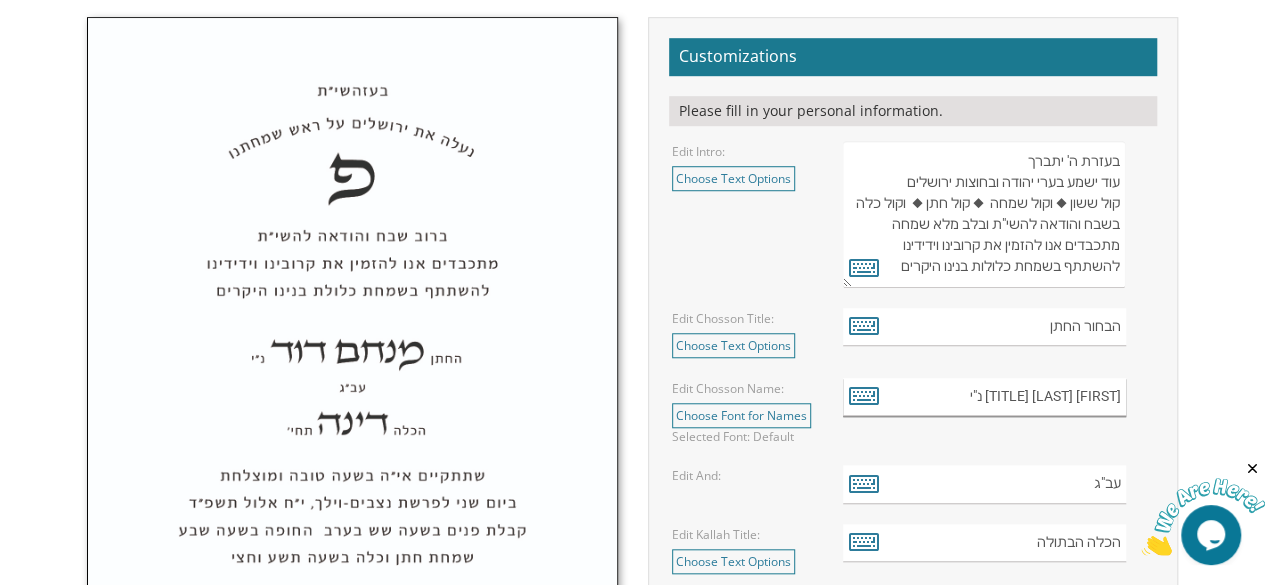 type on "[FIRST] [LAST] [TITLE] נ"י" 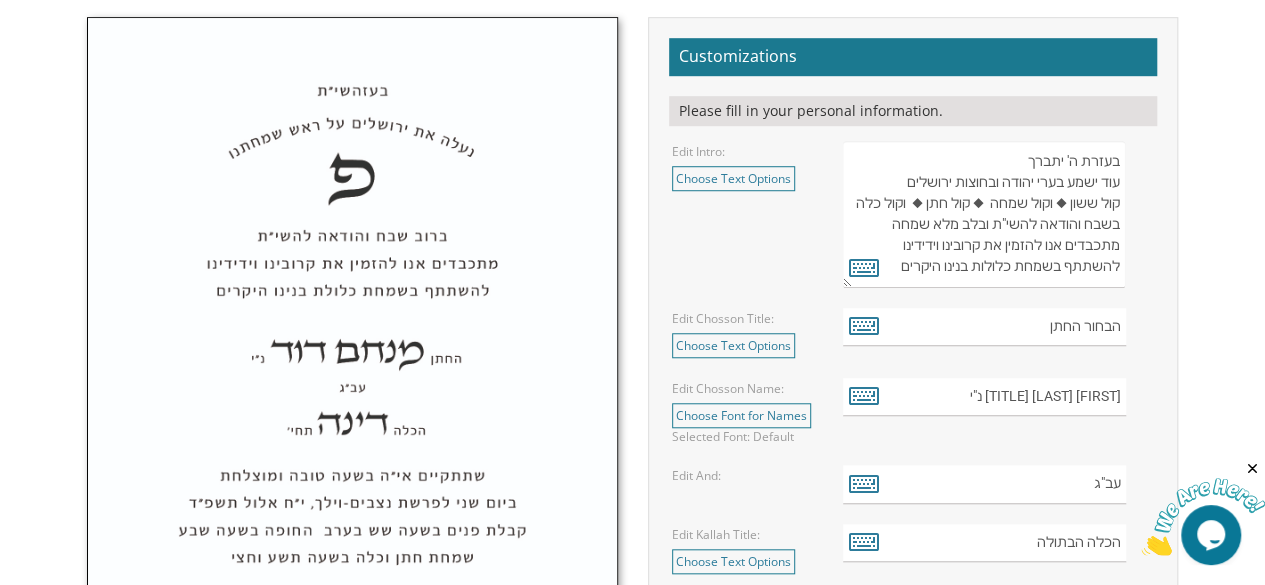 scroll, scrollTop: 989, scrollLeft: 0, axis: vertical 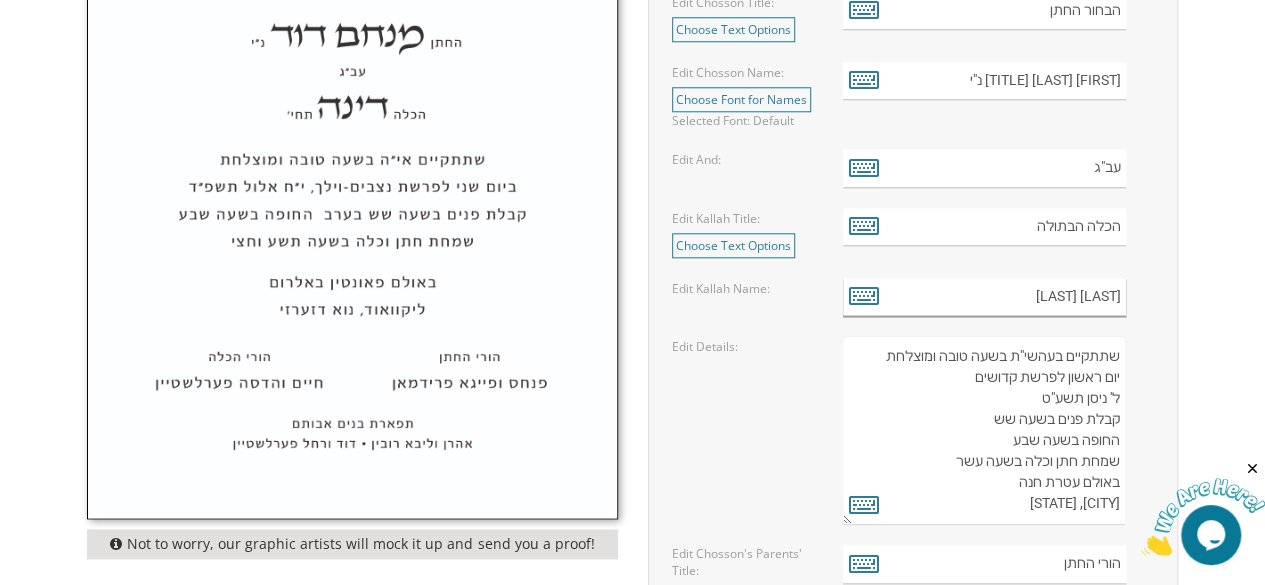 type on "שרה פייגא" 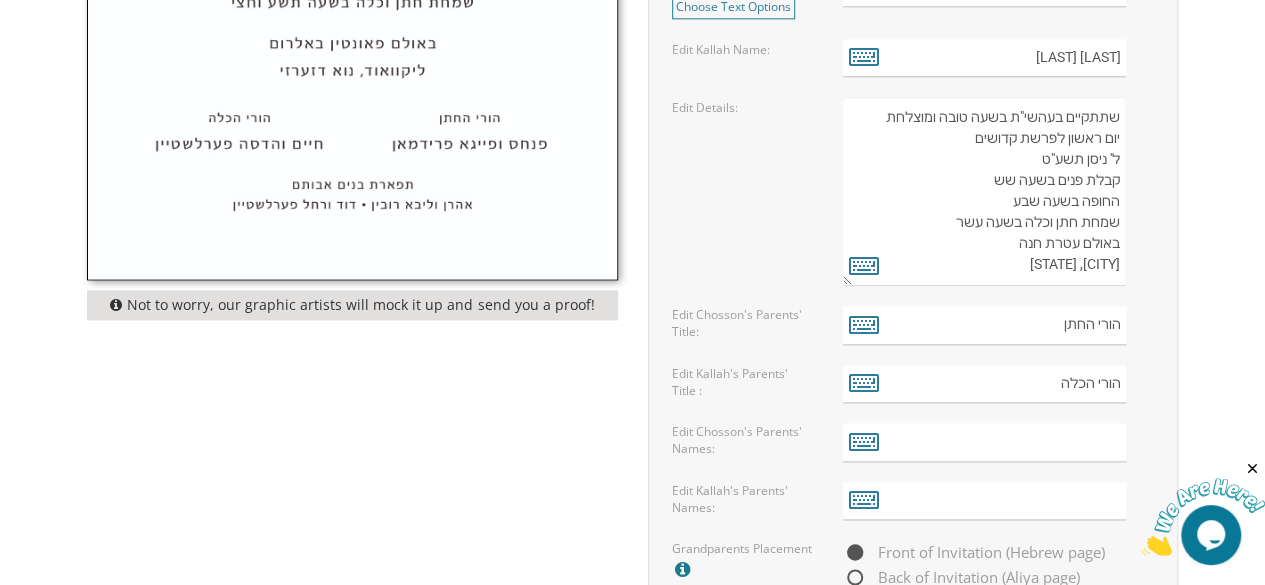 scroll, scrollTop: 1229, scrollLeft: 0, axis: vertical 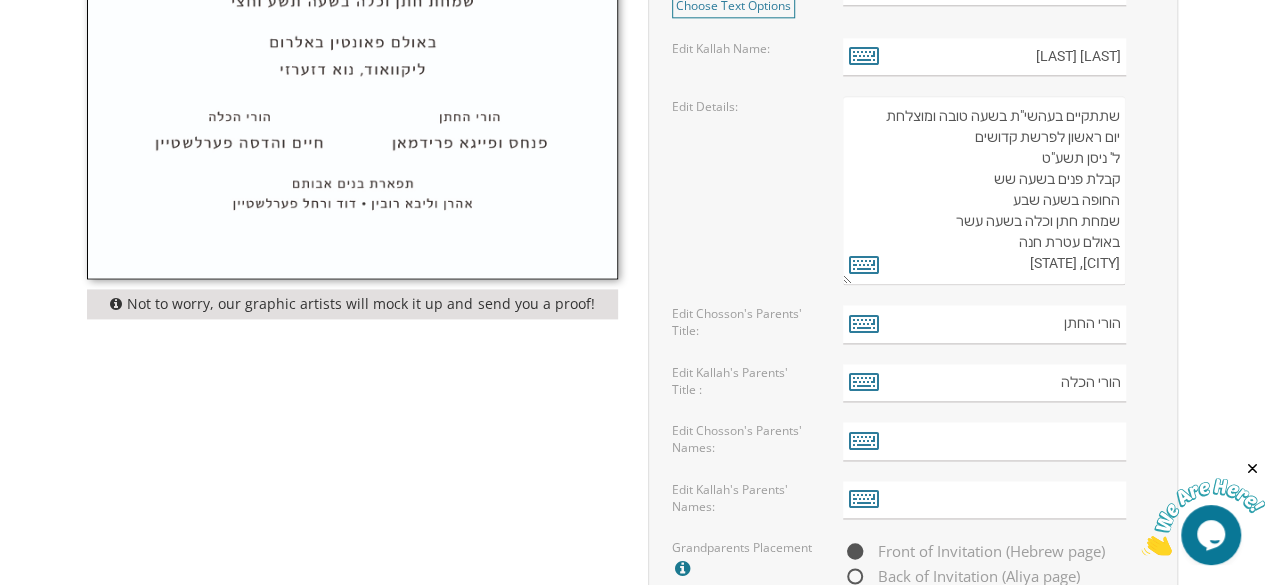 click on "שתתקיים בעהשי"ת בשעה טובה ומוצלחת
יום ראשון לפרשת קדושים
ל' ניסן תשע"ט
קבלת פנים בשעה שש
החופה בשעה שבע
שמחת חתן וכלה בשעה עשר
באולם עטרת חנה
לייקוואוד, נוא דזערזי" at bounding box center (984, 190) 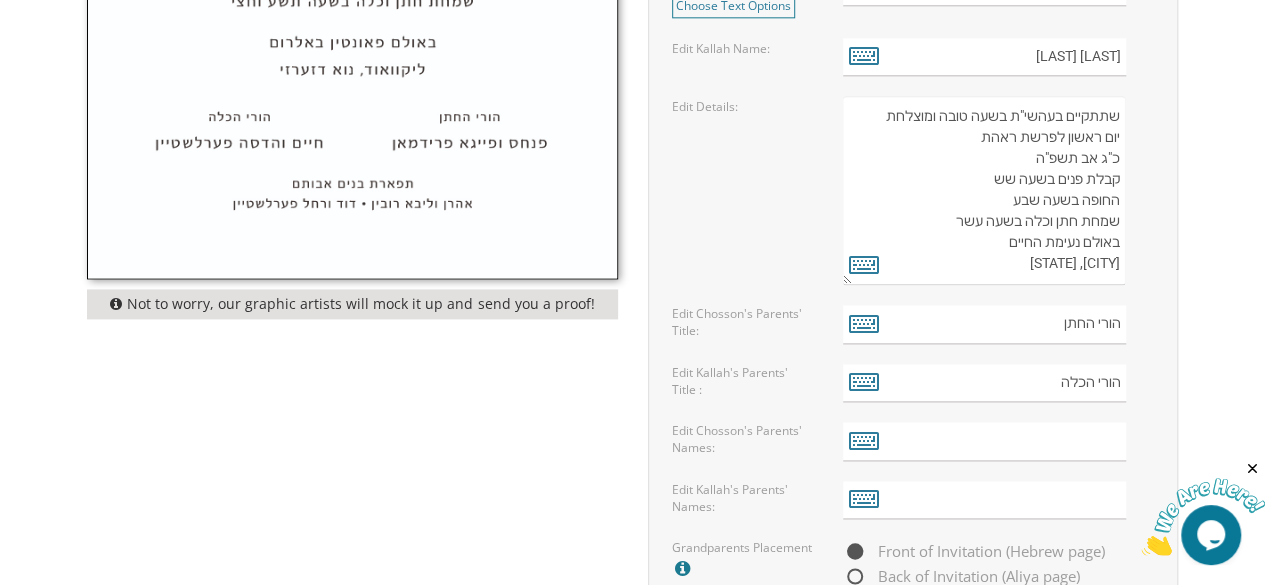 type on "שתתקיים בעהשי"ת בשעה טובה ומוצלחת
יום ראשון לפרשת ראהת
כ"ג אב תשפ"ה
קבלת פנים בשעה שש
החופה בשעה שבע
שמחת חתן וכלה בשעה עשר
באולם נעימת החיים
לייקוואוד, נוא דזערזי" 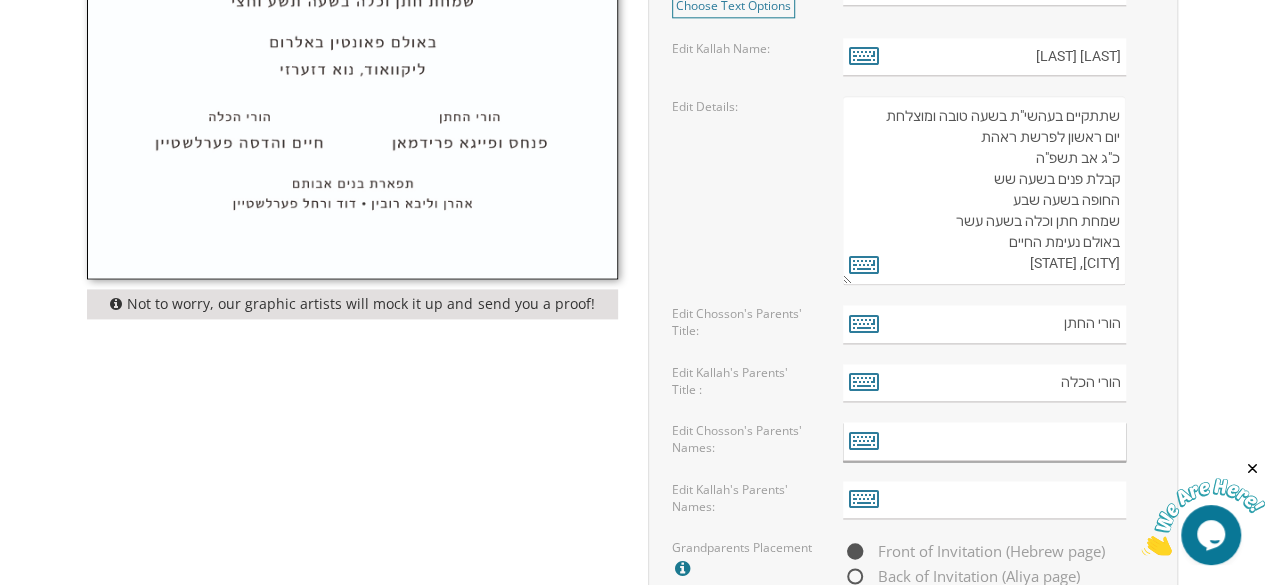 click at bounding box center (984, 441) 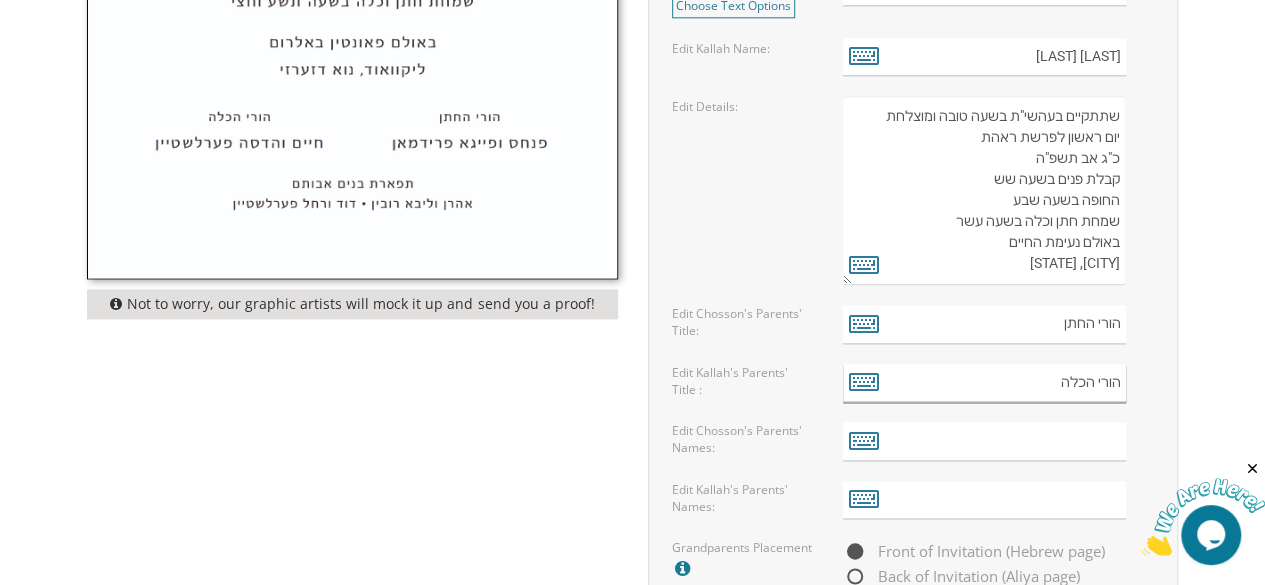 click on "הורי הכלה" at bounding box center [984, 383] 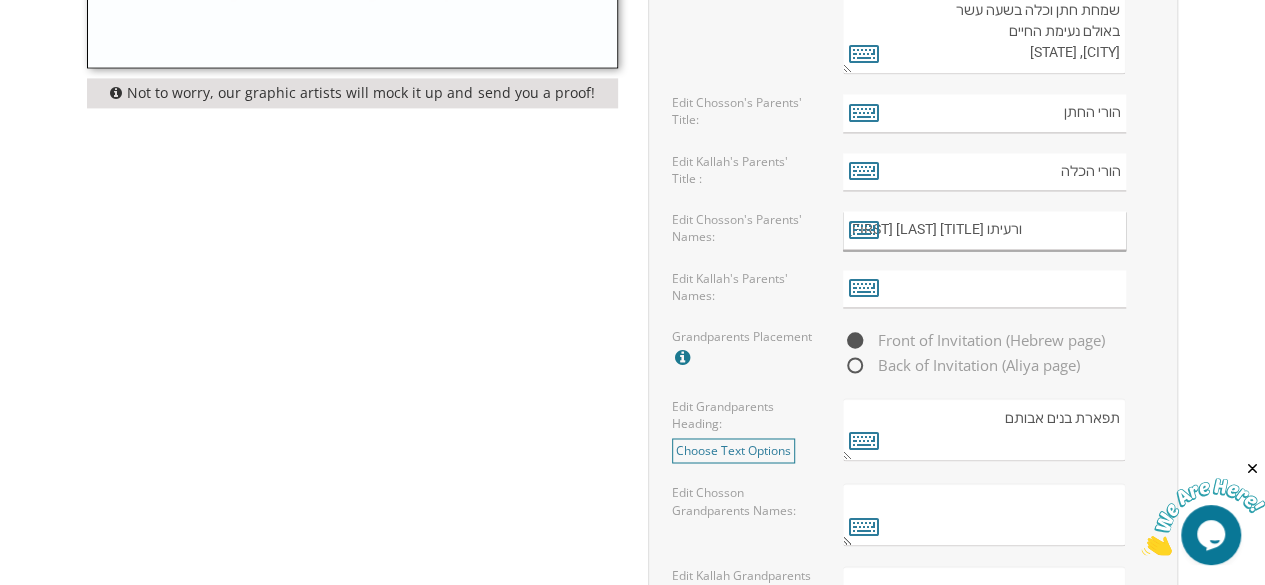 scroll, scrollTop: 1447, scrollLeft: 0, axis: vertical 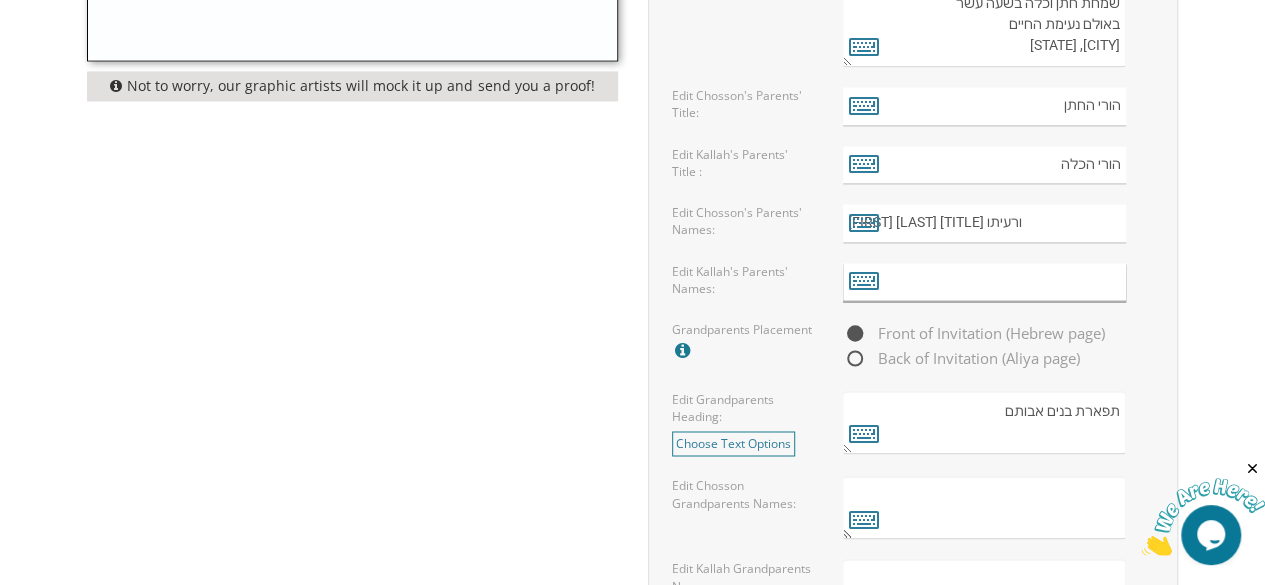 click at bounding box center (984, 282) 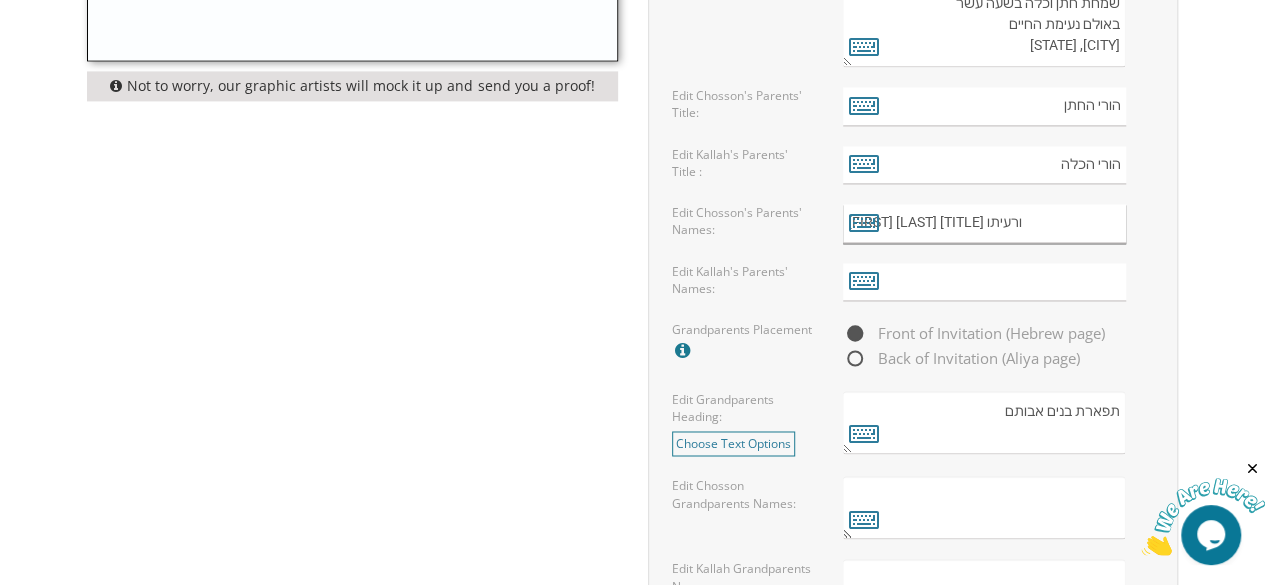 click on "אפרים יצחק הכהן ורעיתו" at bounding box center (984, 223) 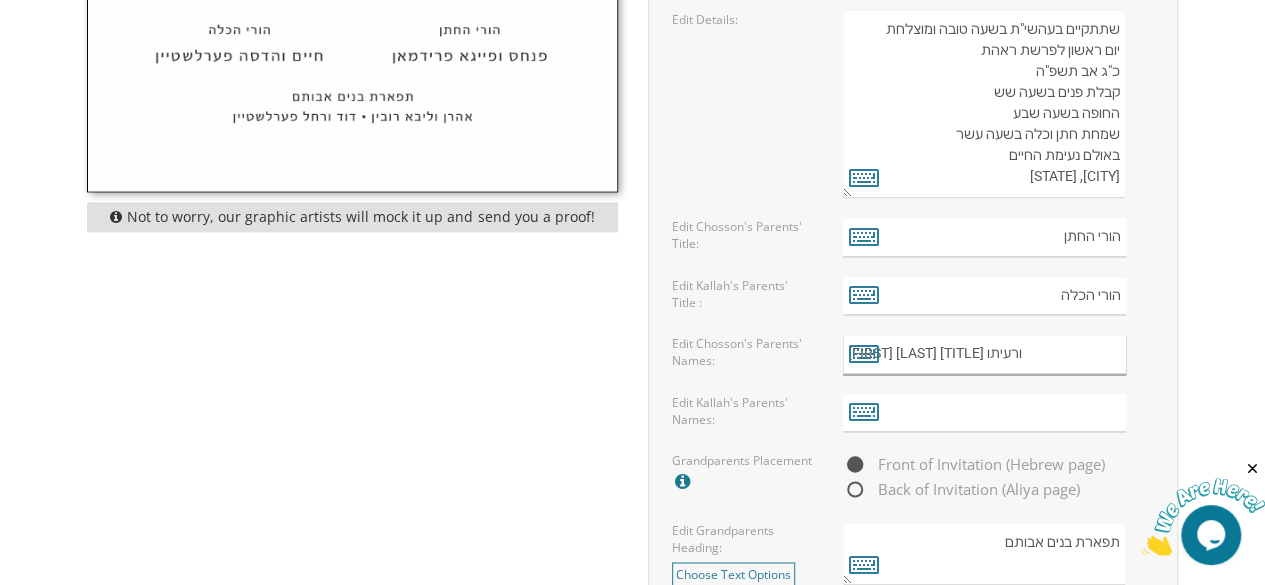scroll, scrollTop: 1323, scrollLeft: 0, axis: vertical 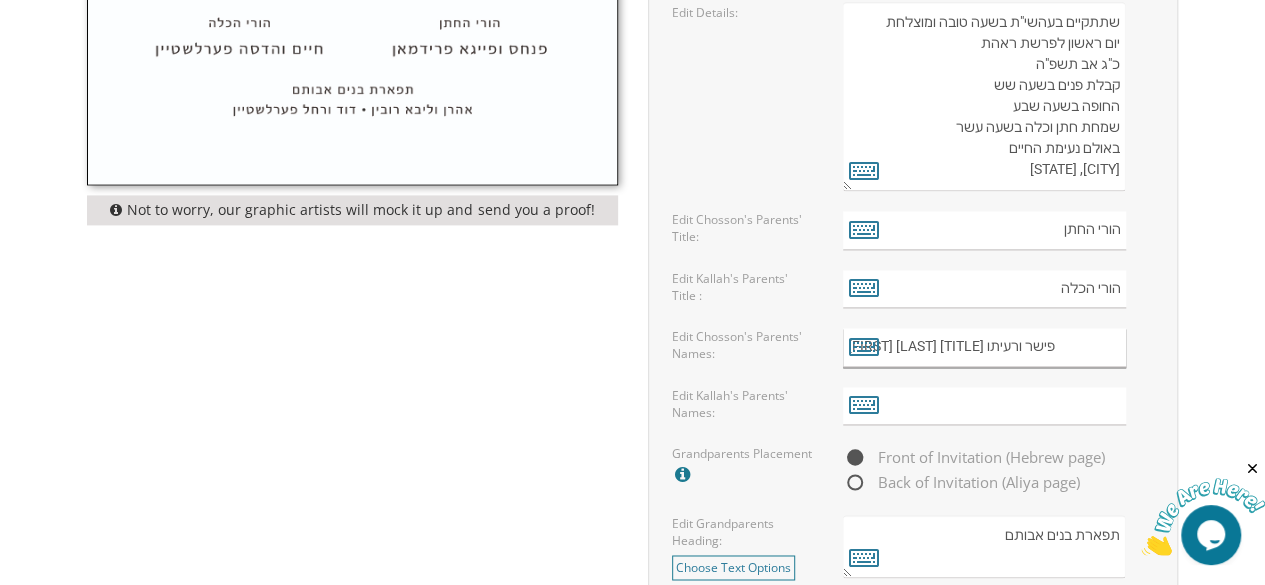 type on "אפרים יצחק הכהן פישר ורעיתו" 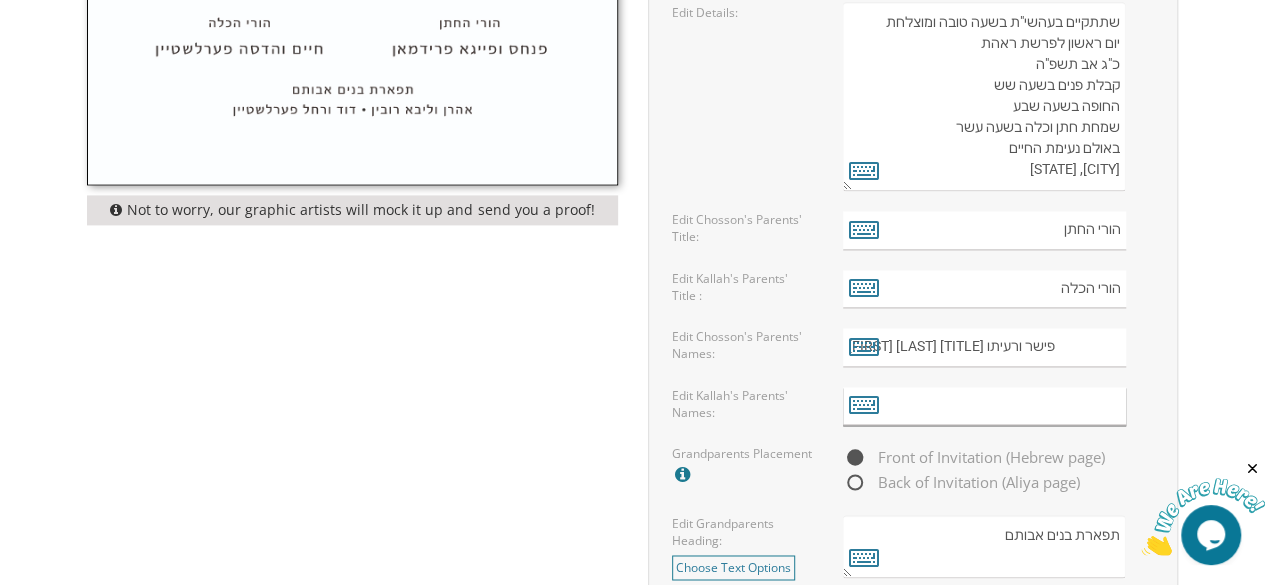click at bounding box center (984, 406) 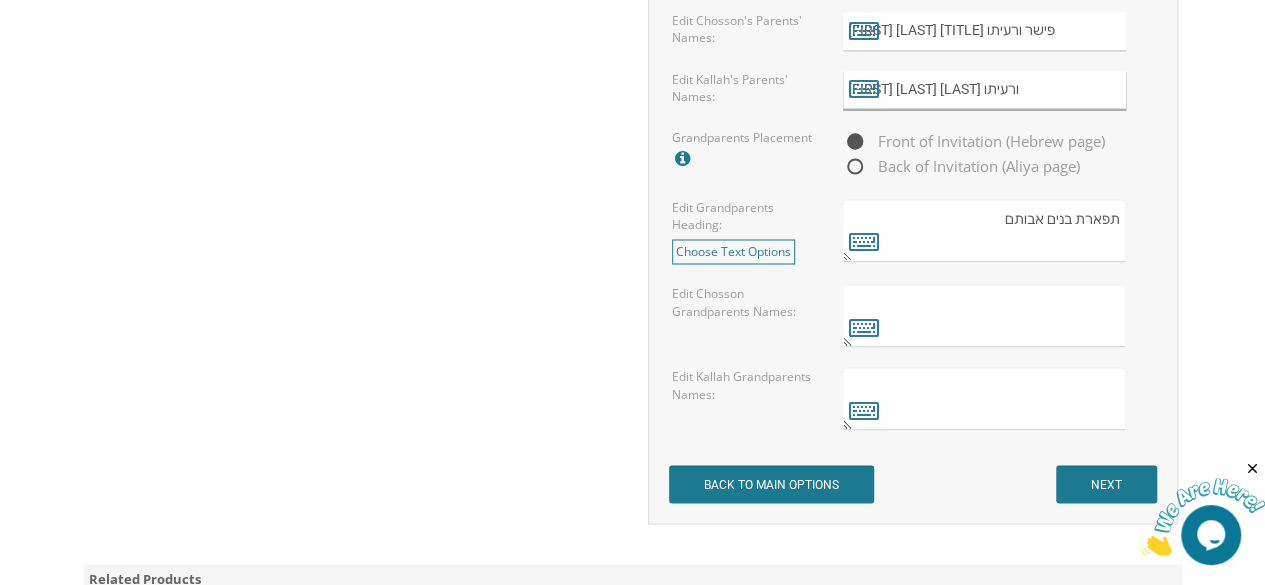 scroll, scrollTop: 1646, scrollLeft: 0, axis: vertical 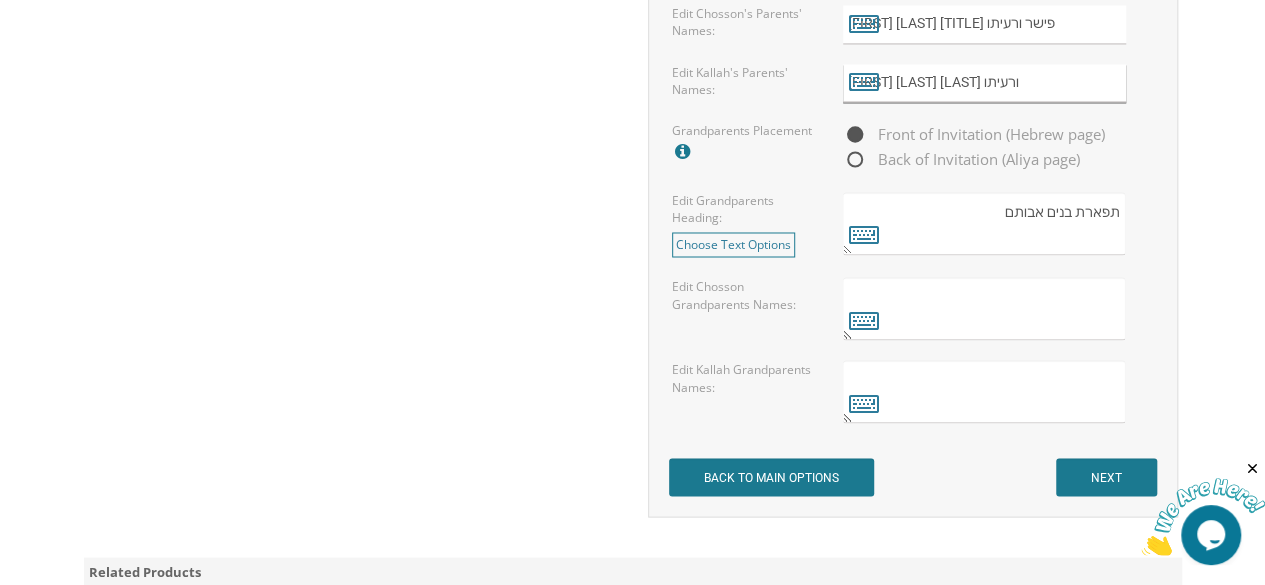 type on "שאול אריאל ריבקין ורעיתו" 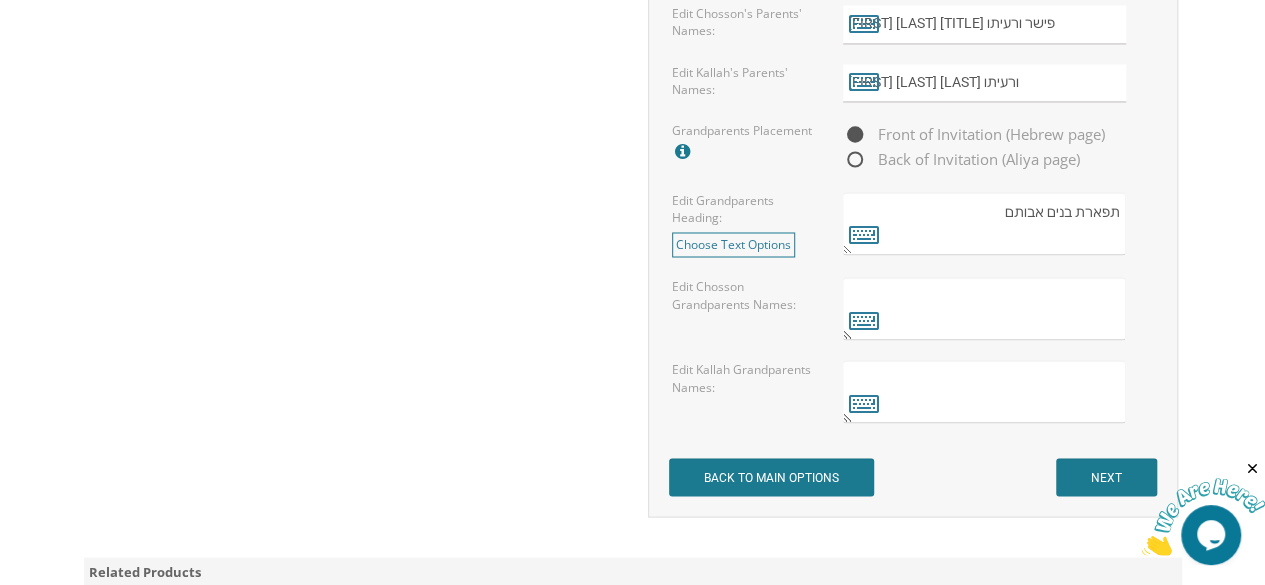 click at bounding box center (984, 308) 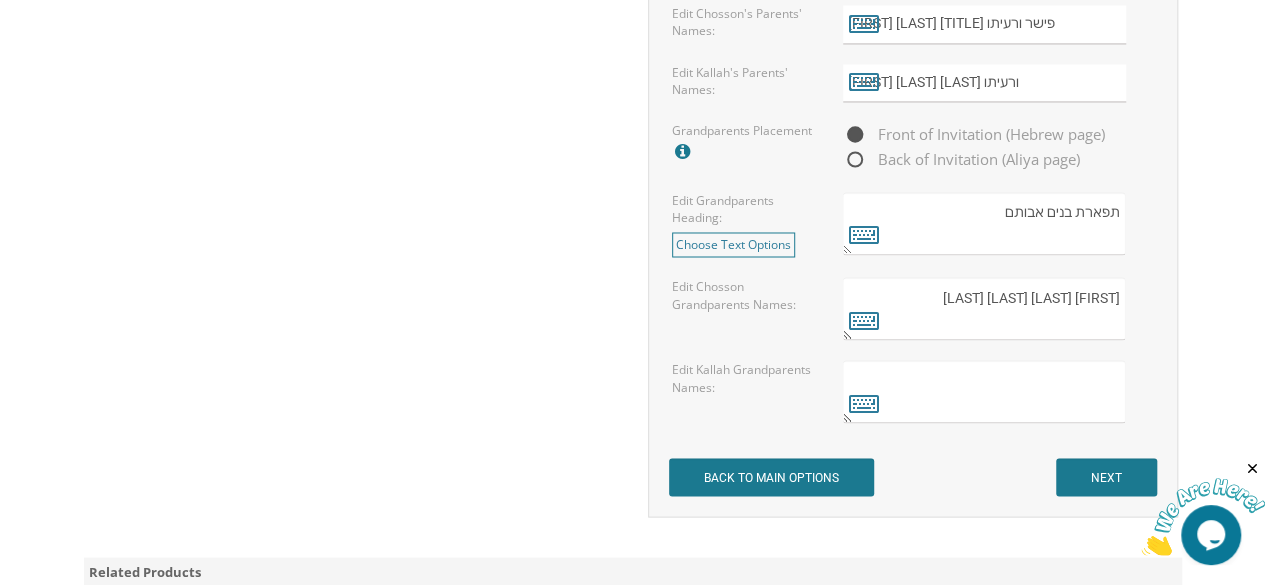 click on "נחמיה משה הכהן וטויבא שושנה פישר" at bounding box center [984, 308] 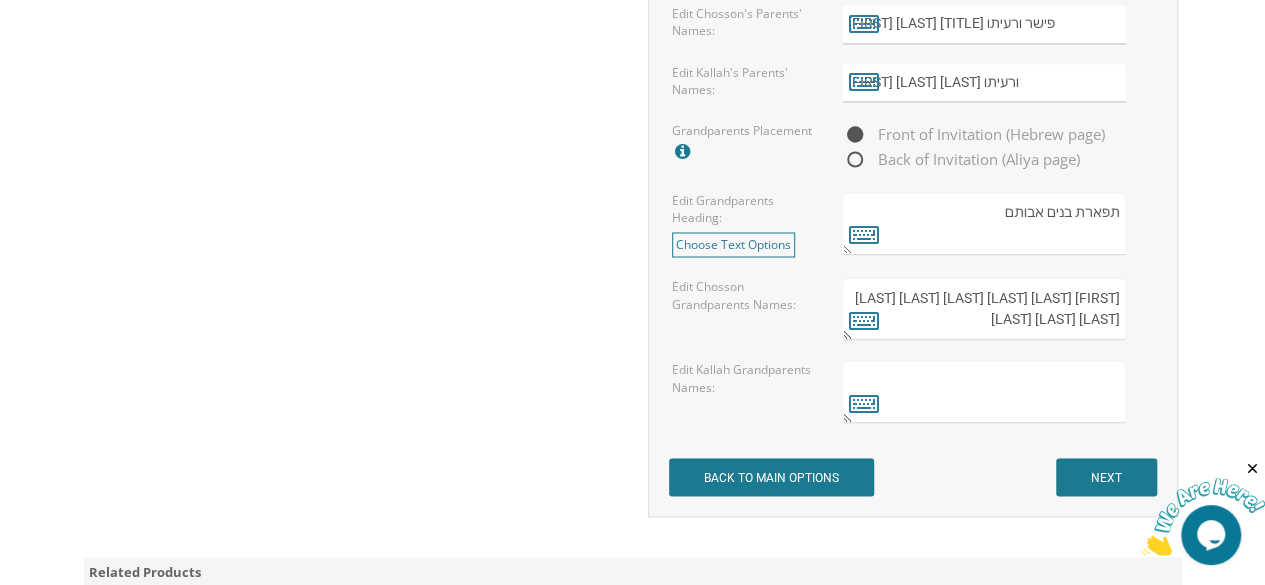 type on "נחמיה משה הכהן וטויבא שושנה פישר שנאור זלמן ורבקה לימן" 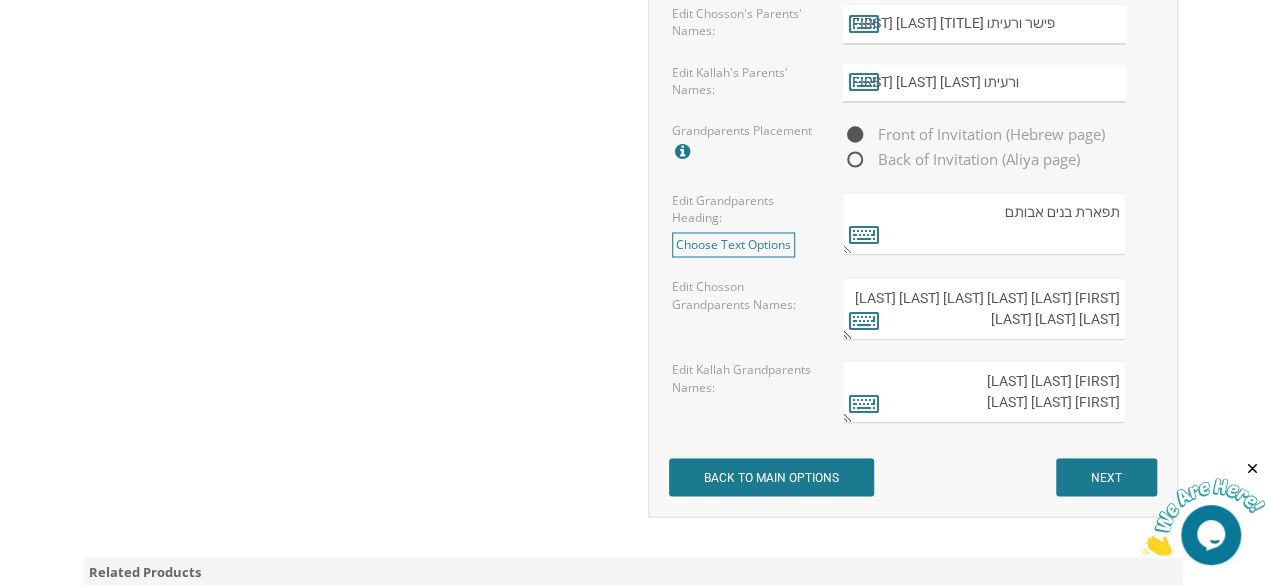 type on "ברוך וברכה ריבקין
טובה ויחיאל נוסבאום" 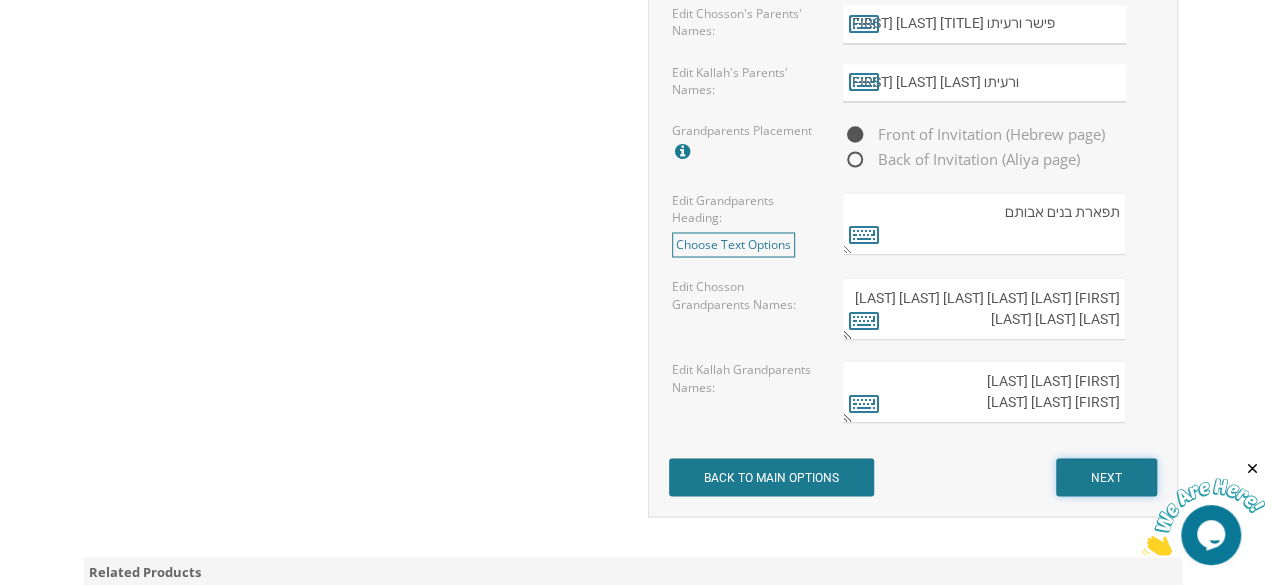 click on "NEXT" at bounding box center (1106, 477) 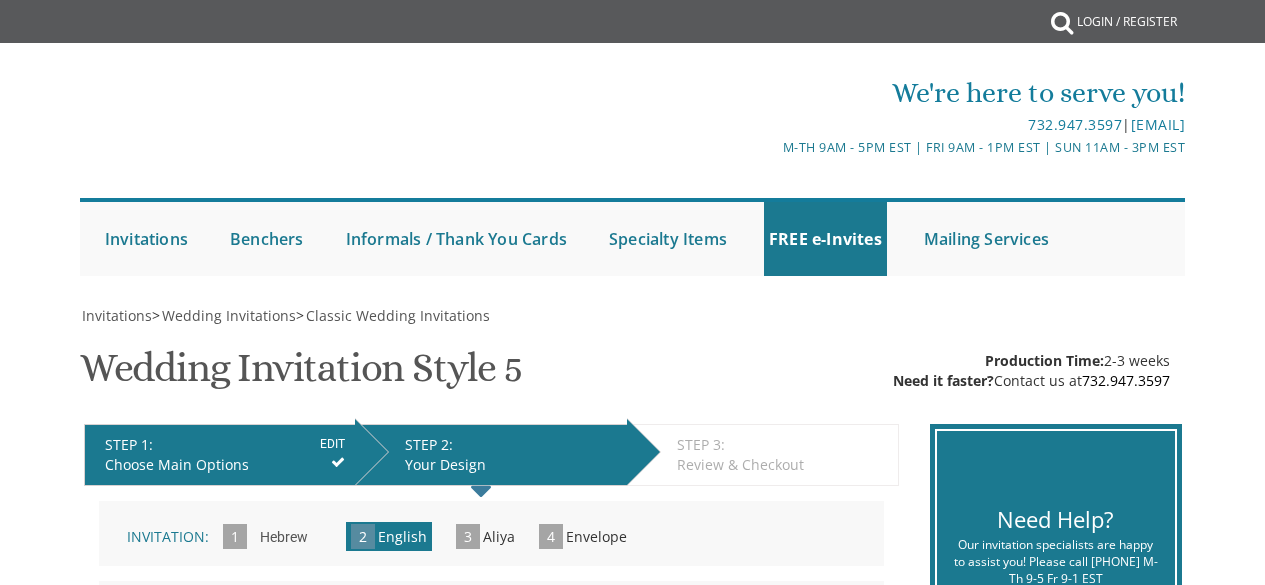 scroll, scrollTop: 0, scrollLeft: 0, axis: both 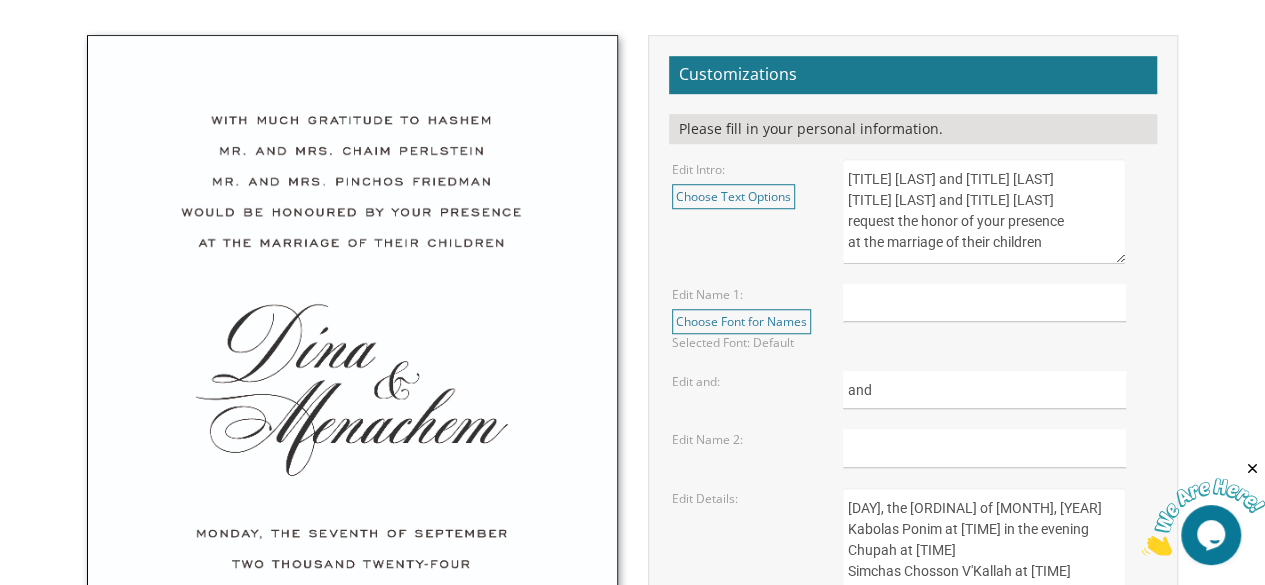 click on "[TITLE] [LAST] and [TITLE] [LAST]
[TITLE] [LAST] and [TITLE] [LAST]
request the honor of your presence
at the marriage of their children" at bounding box center [984, 211] 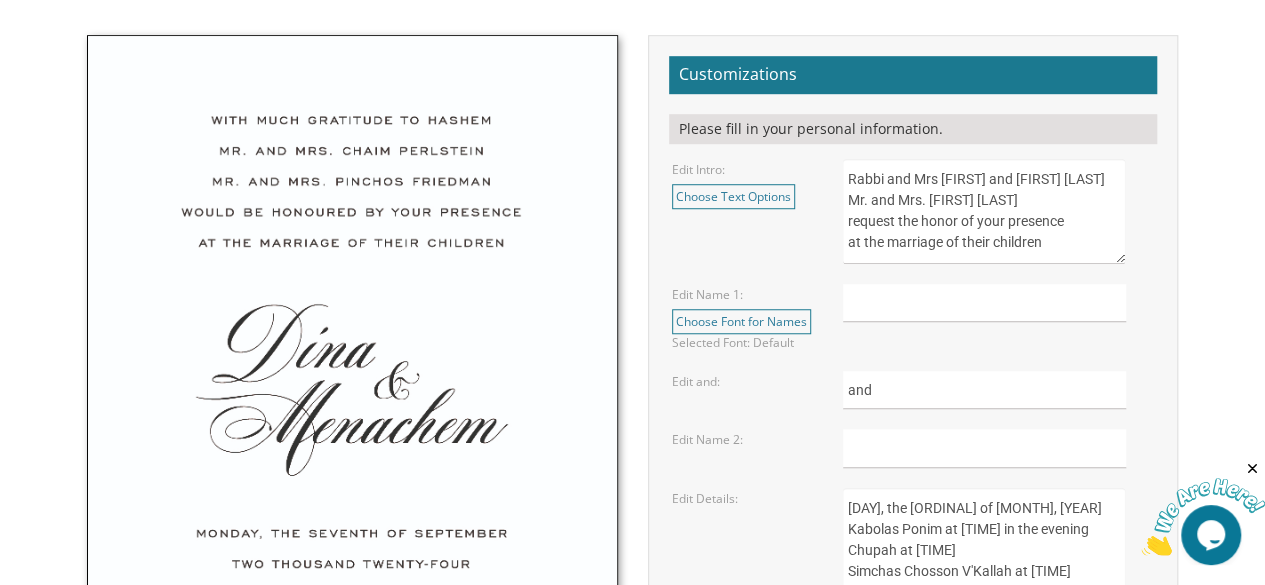 click on "[TITLE] [LAST] and [TITLE] [LAST]
[TITLE] [LAST] and [TITLE] [LAST]
request the honor of your presence
at the marriage of their children" at bounding box center [984, 211] 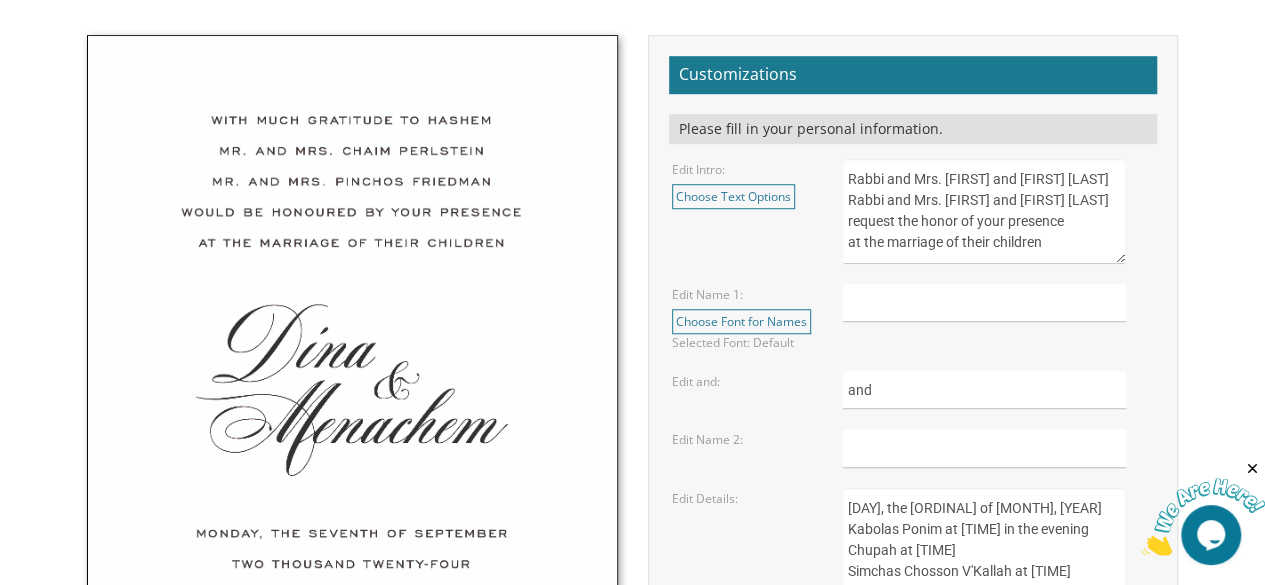 type on "Rabbi and Mrs. Shaul and Miryam Rivkin
Rabbi and Mrs. Ephraim and Rae Fischer
request the honor of your presence
at the marriage of their children" 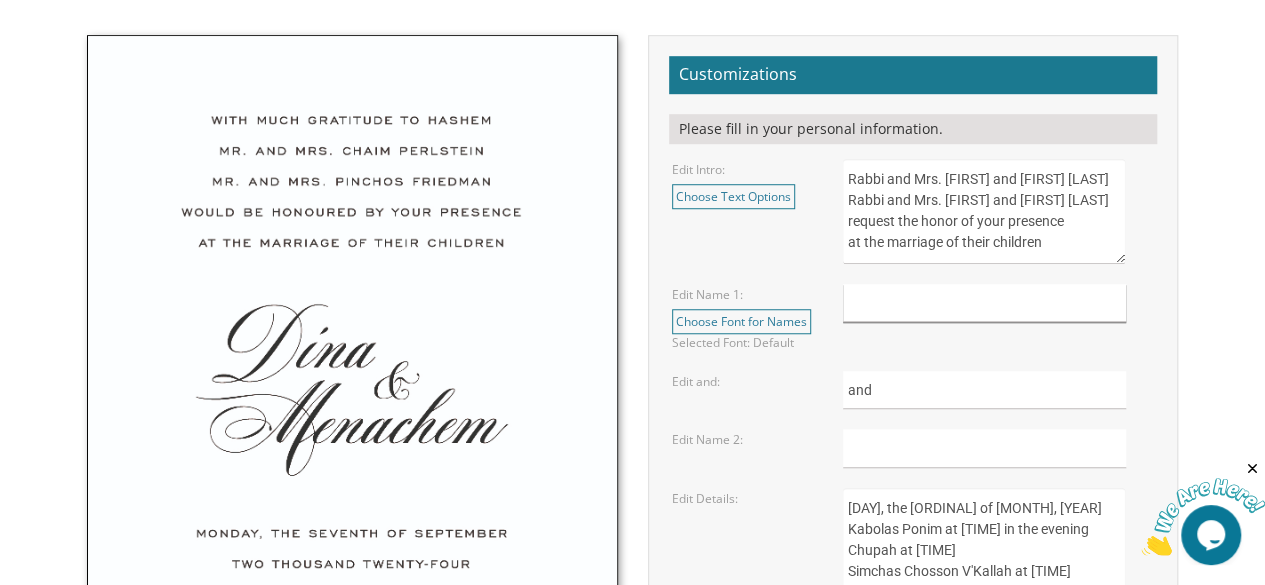 click at bounding box center (984, 303) 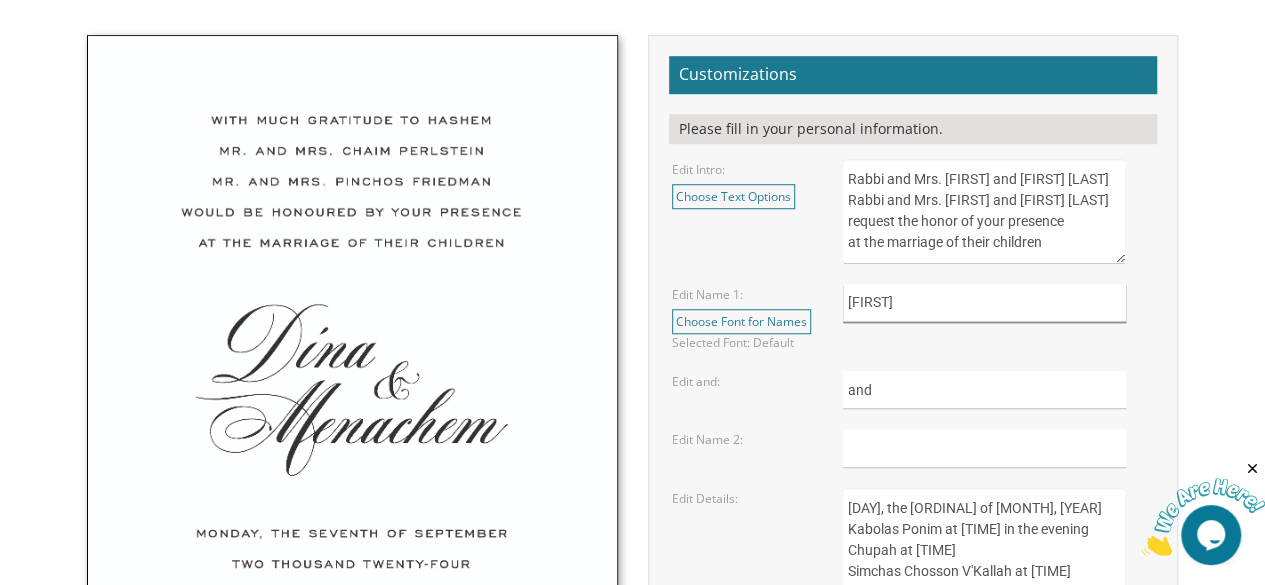 type on "Sorala" 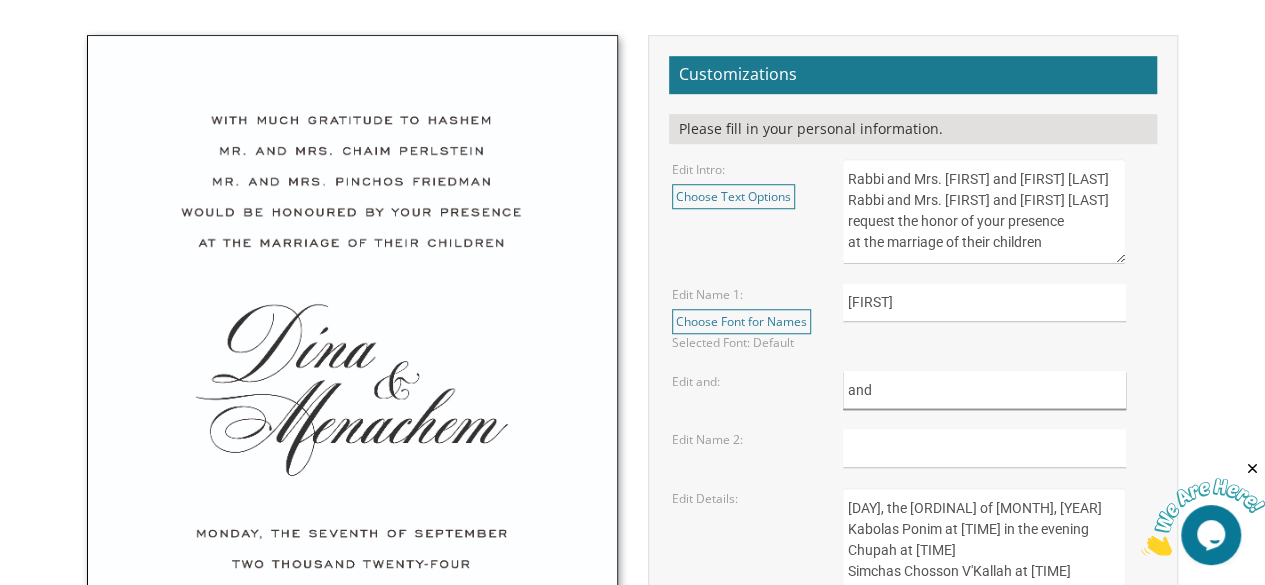 click on "and" at bounding box center (984, 390) 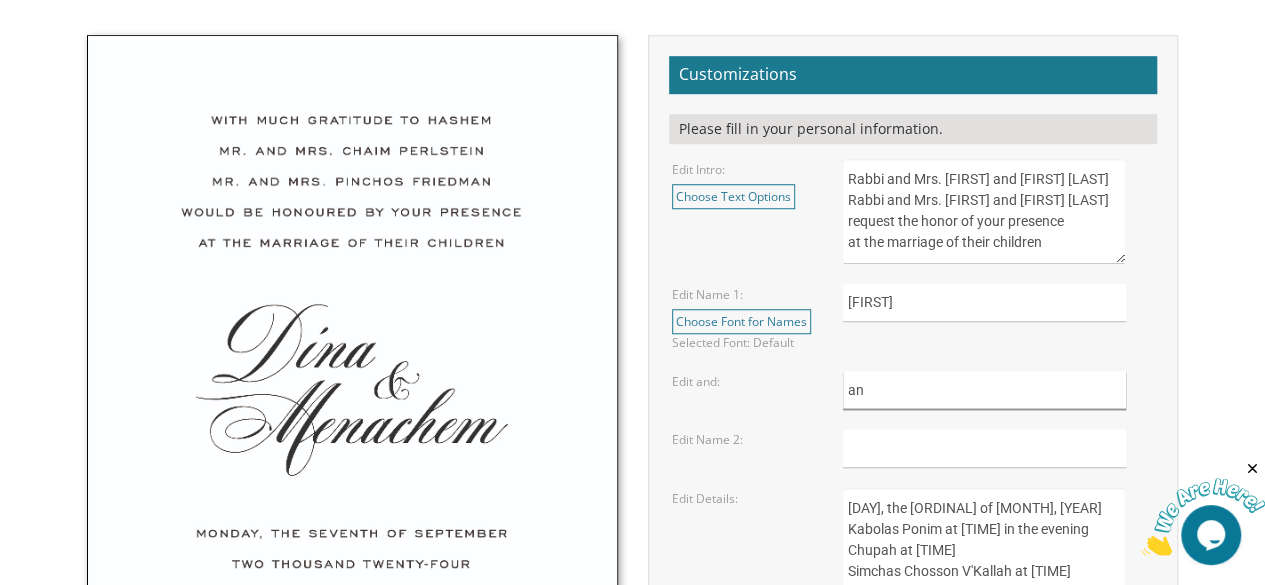 type on "a" 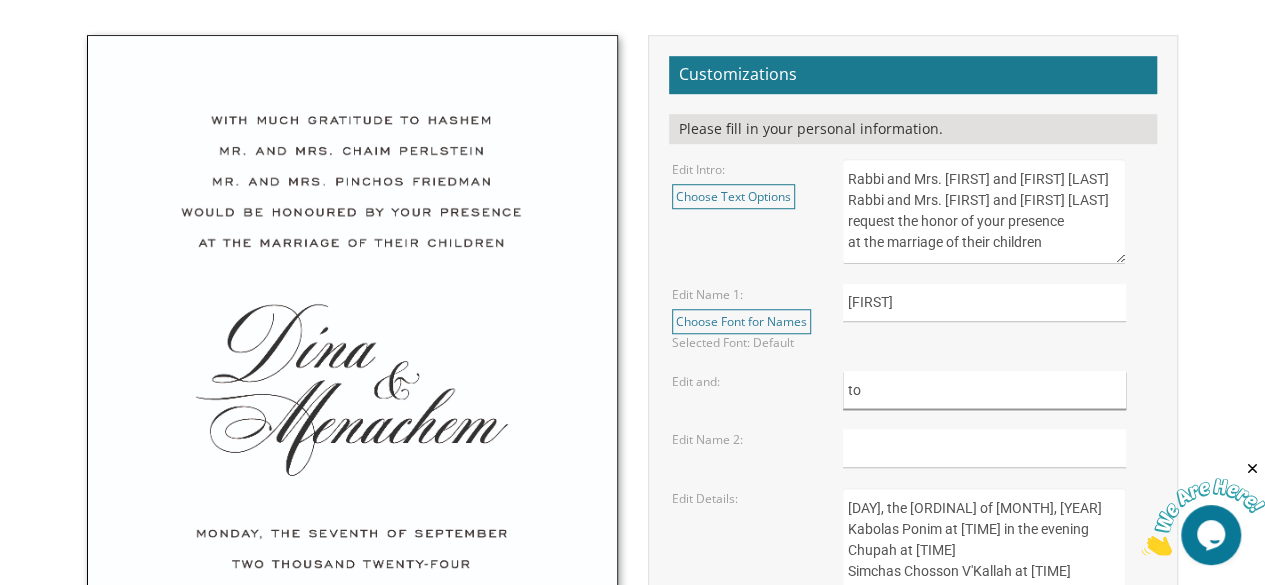 type on "to" 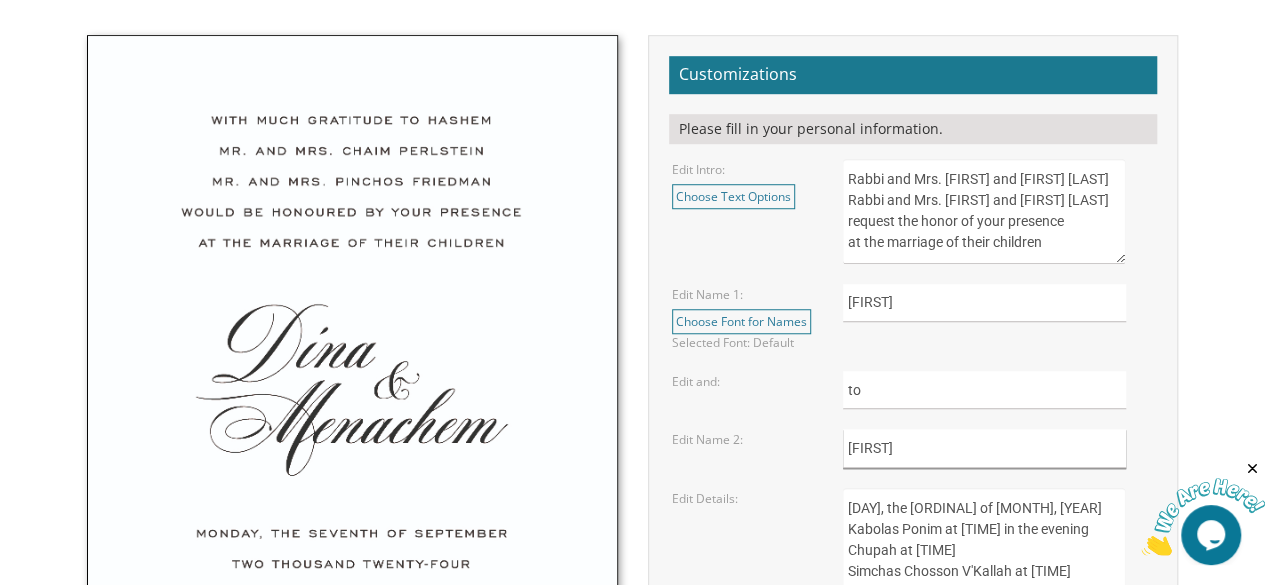 type on "Avigdor" 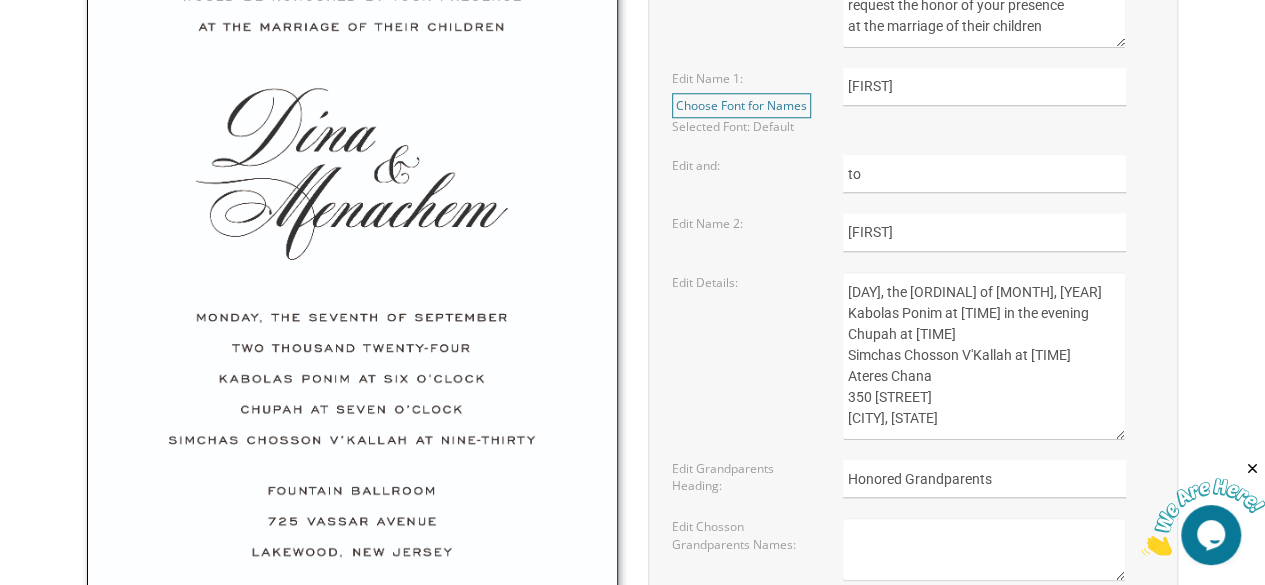 scroll, scrollTop: 892, scrollLeft: 0, axis: vertical 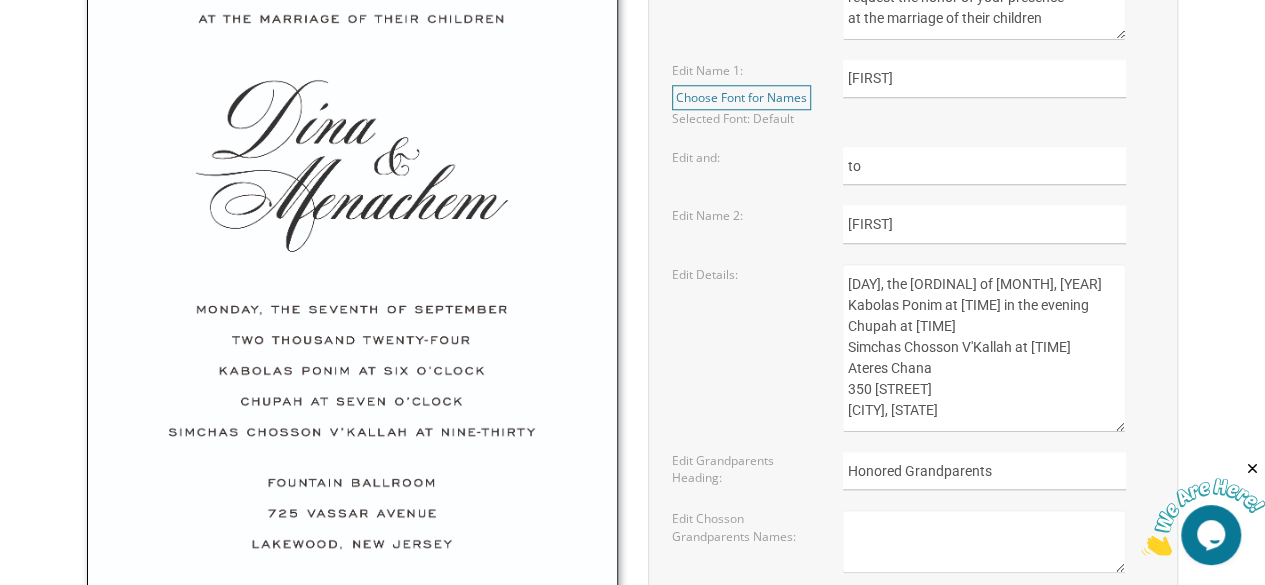 click on "Sunday, the eighth of May, 2016
Kabolas Ponim at six o'clock in the evening
Chupah at seven o'clock
Simchas Chosson V'Kallah at ten o'clock
Ateres Chana
350 Courtney Road
Lakewood, New Jersey" at bounding box center (984, 348) 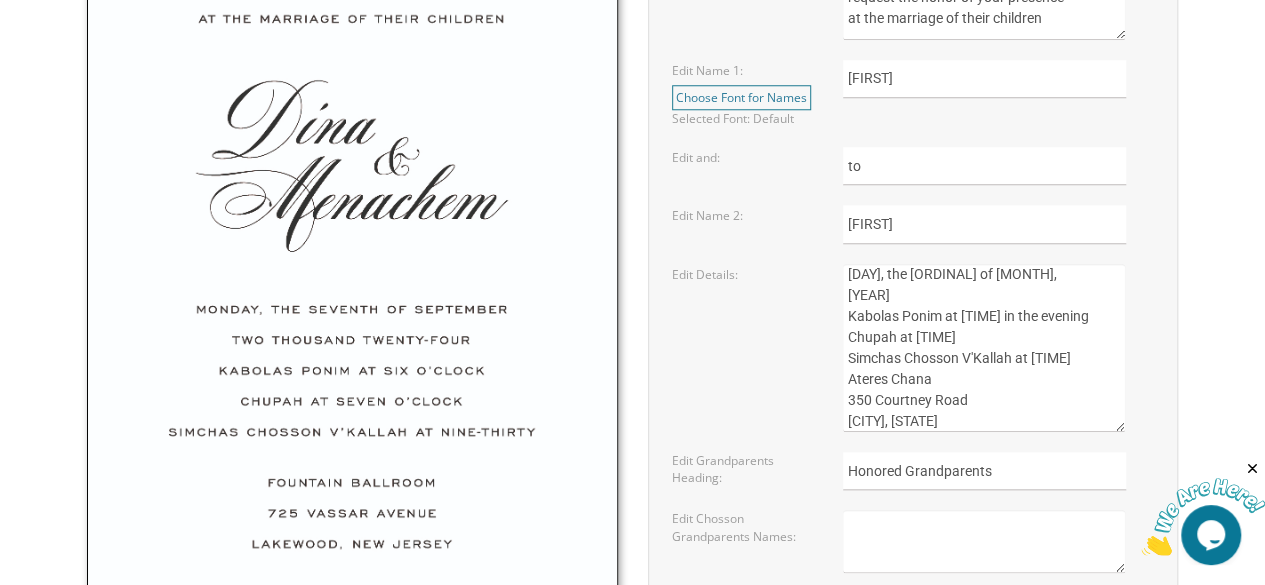 scroll, scrollTop: 30, scrollLeft: 0, axis: vertical 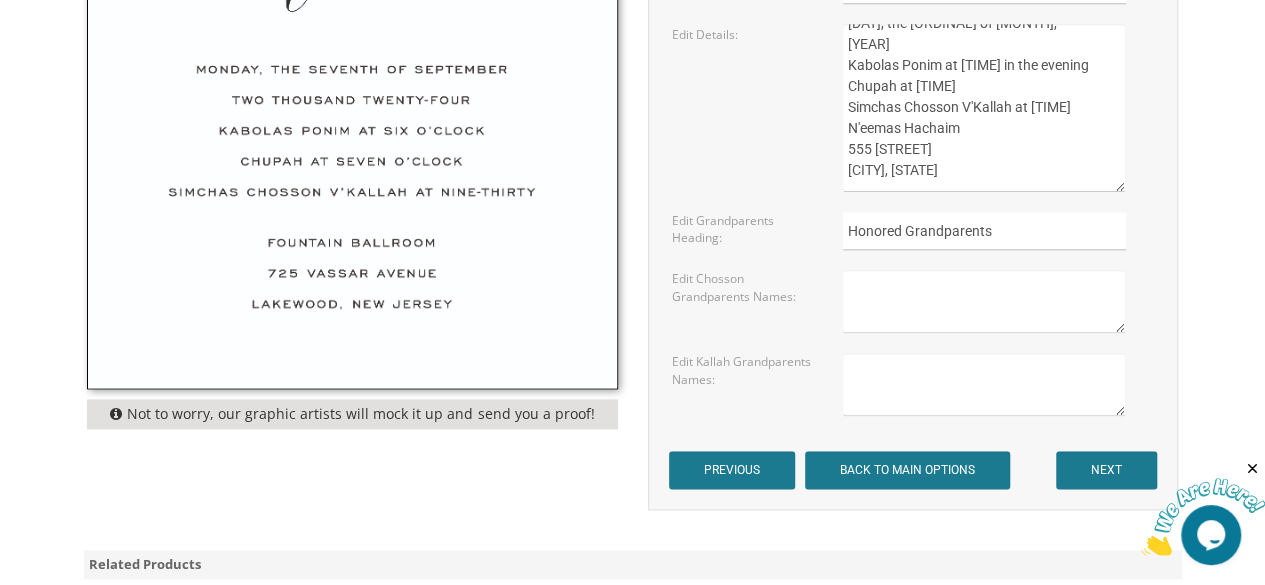 type on "Sunday, the Seventeenth of August,
Two Thousand Twenty-Five
Kabolas Ponim at six o'clock in the evening
Chupah at seven o'clock
Simchas Chosson V'Kallah at ten o'clock
N'eemas Hachaim
555 Oak Street
Lakewood, New Jersey" 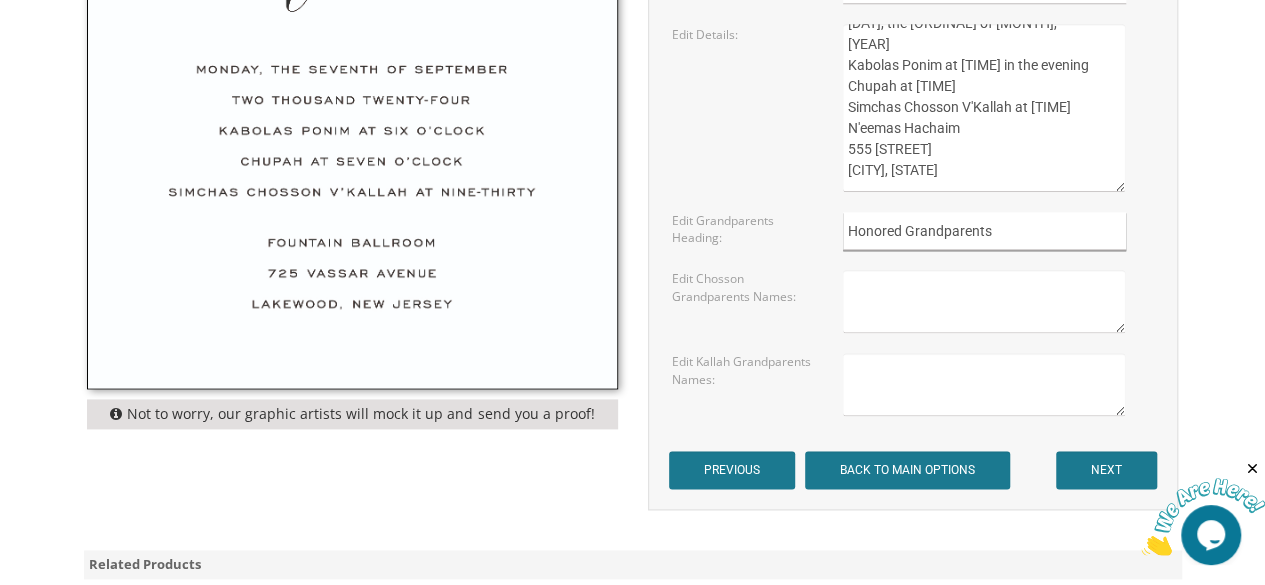 click on "Honored Grandparents" at bounding box center (984, 231) 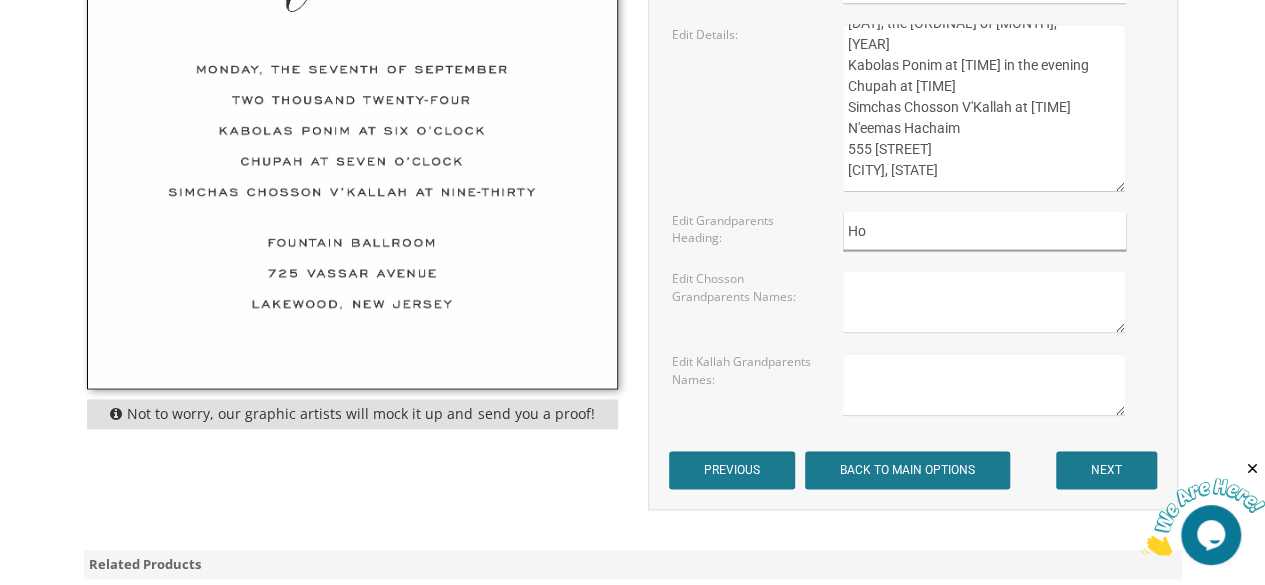 type on "H" 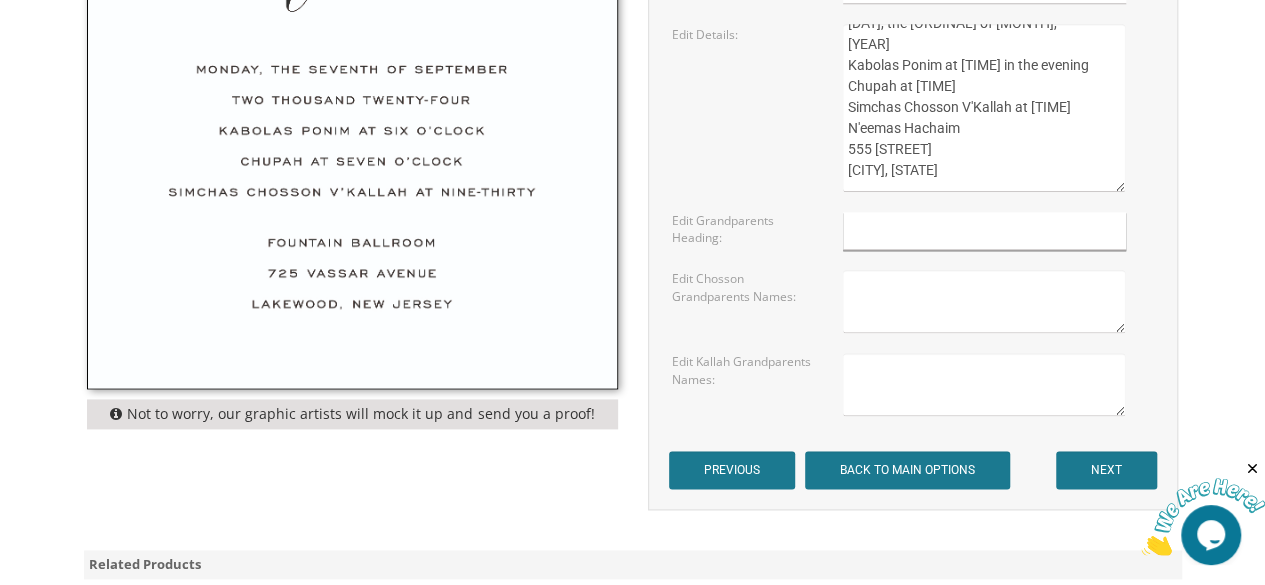 type 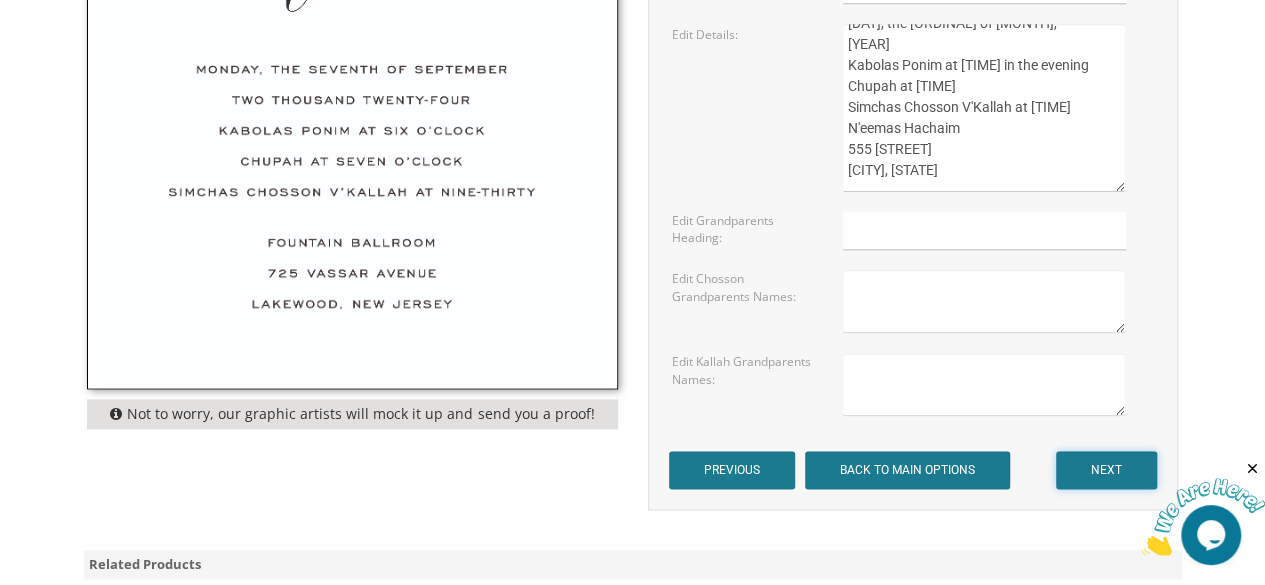 click on "NEXT" at bounding box center (1106, 470) 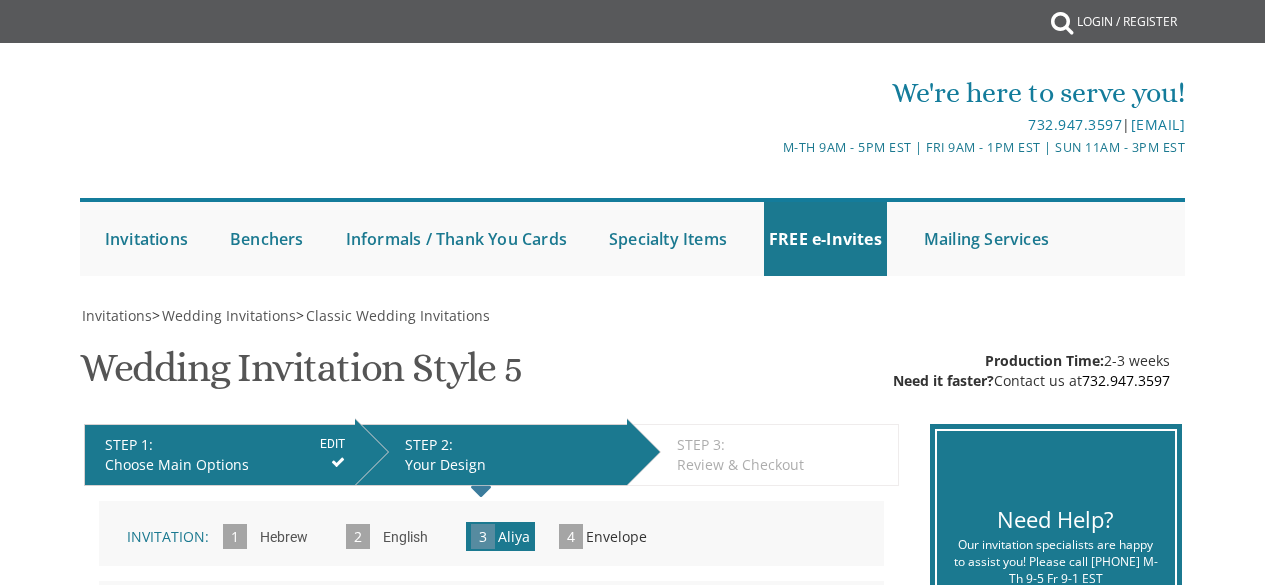 scroll, scrollTop: 0, scrollLeft: 0, axis: both 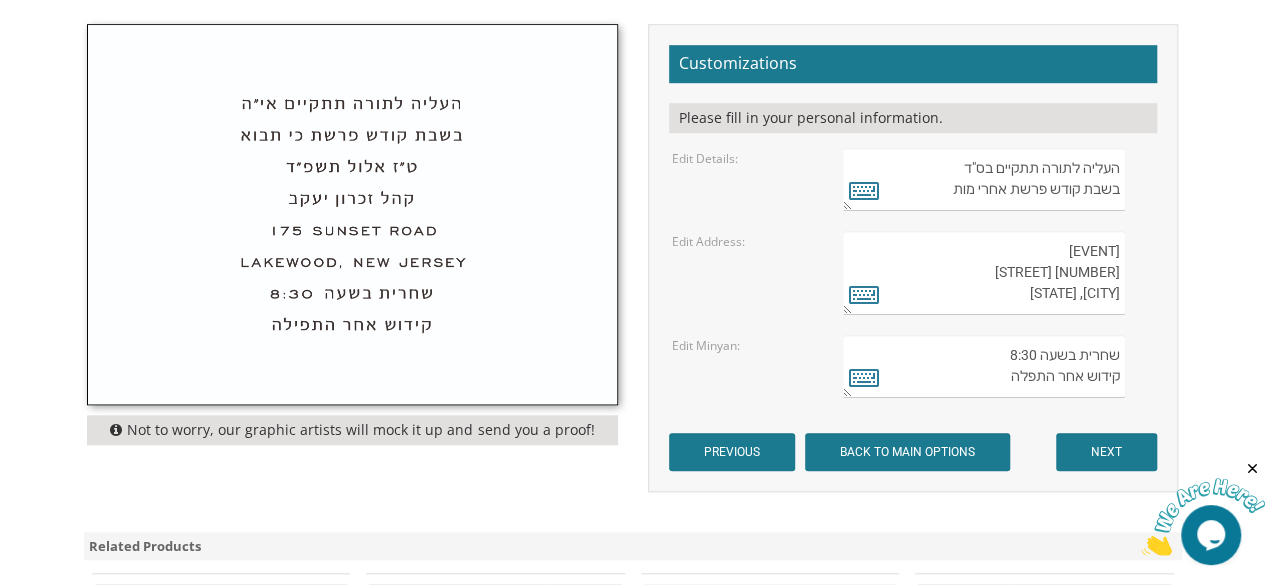 click on "העליה לתורה תתקיים בס"ד
בשבת קודש פרשת אחרי מות" at bounding box center [984, 179] 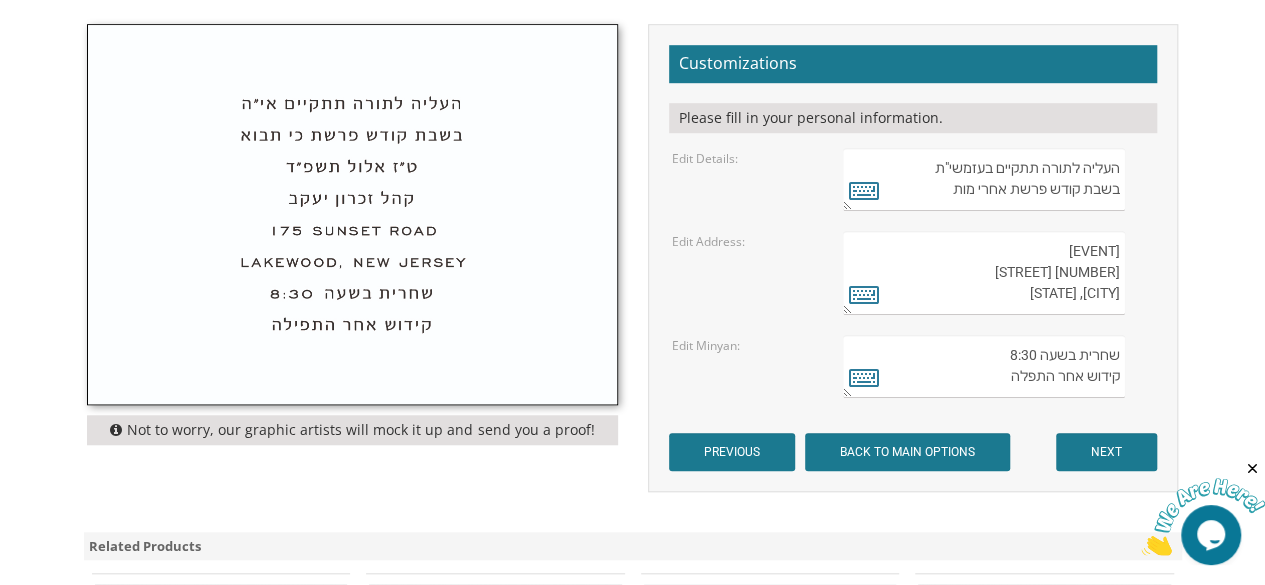 click on "העליה לתורה תתקיים בס"ד
בשבת קודש פרשת אחרי מות" at bounding box center [984, 179] 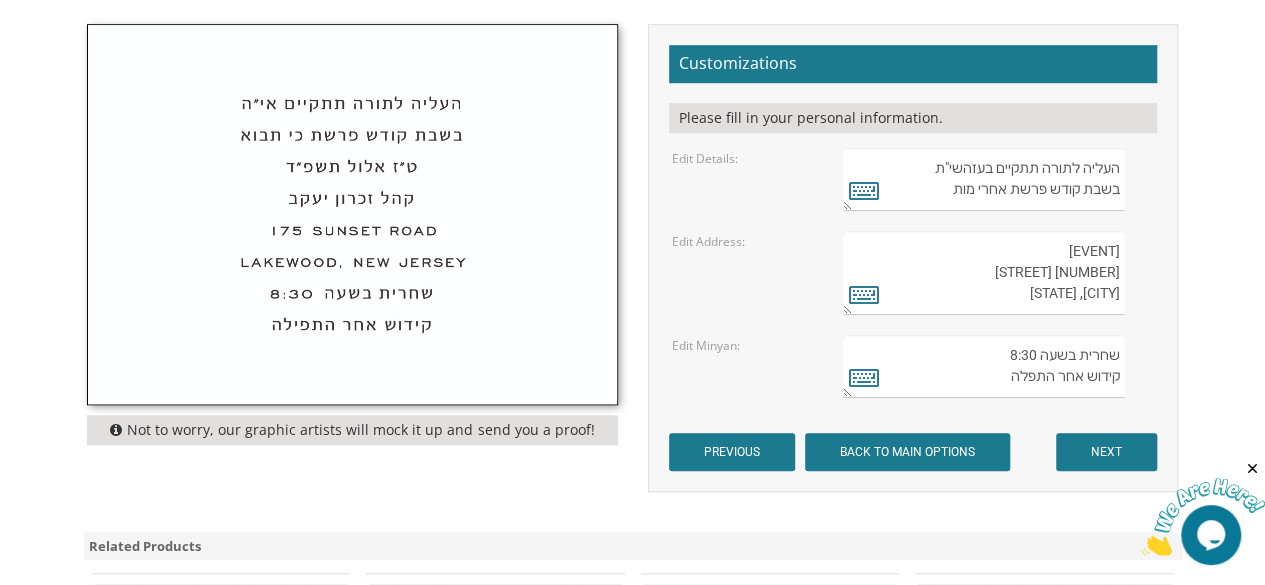 click on "העליה לתורה תתקיים בס"ד
בשבת קודש פרשת אחרי מות" at bounding box center (984, 179) 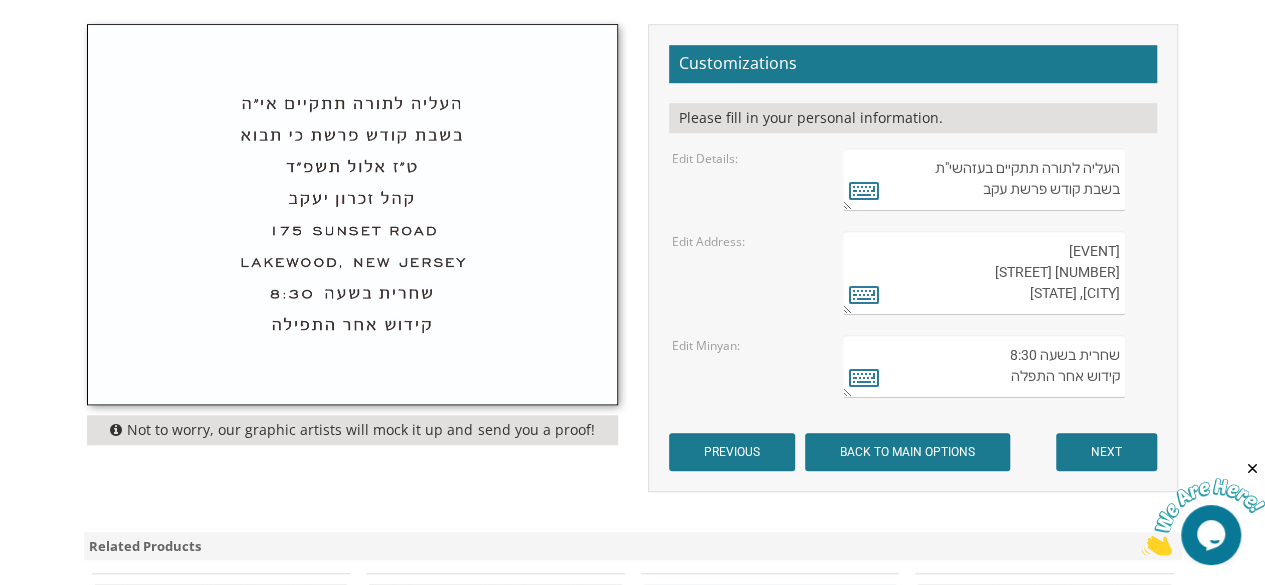 type on "העליה לתורה תתקיים בעזהשי"ת
בשבת קודש פרשת עקב" 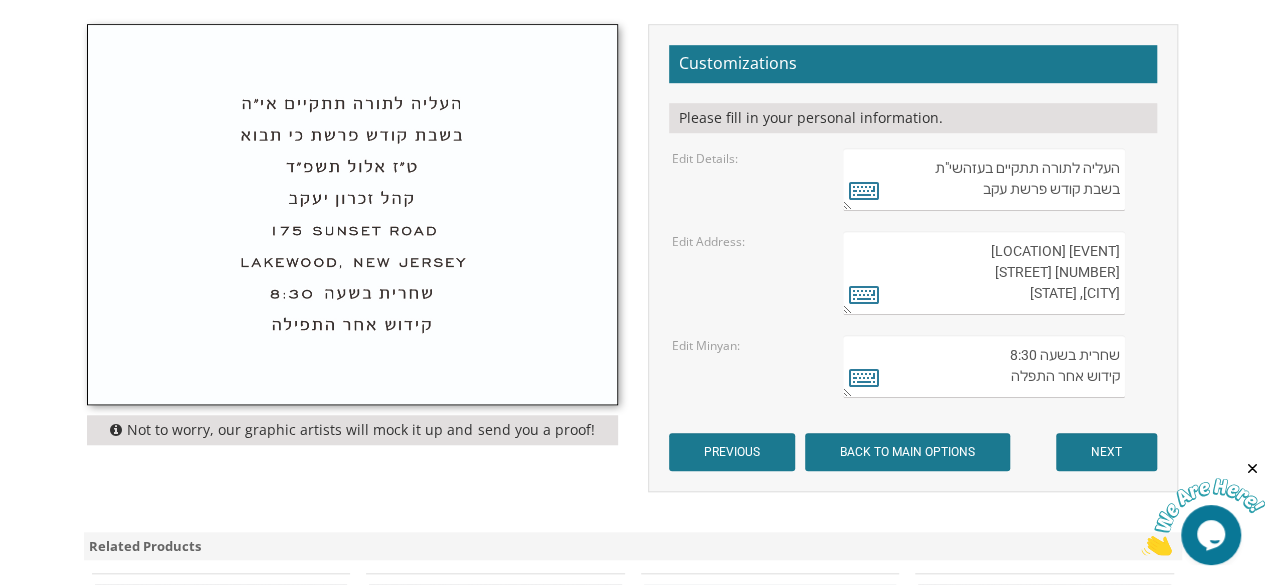 click on "בקהל זכרון שניאור
282 Oak Knoll Road
לייקוואוד, נו גזערזי" at bounding box center [984, 273] 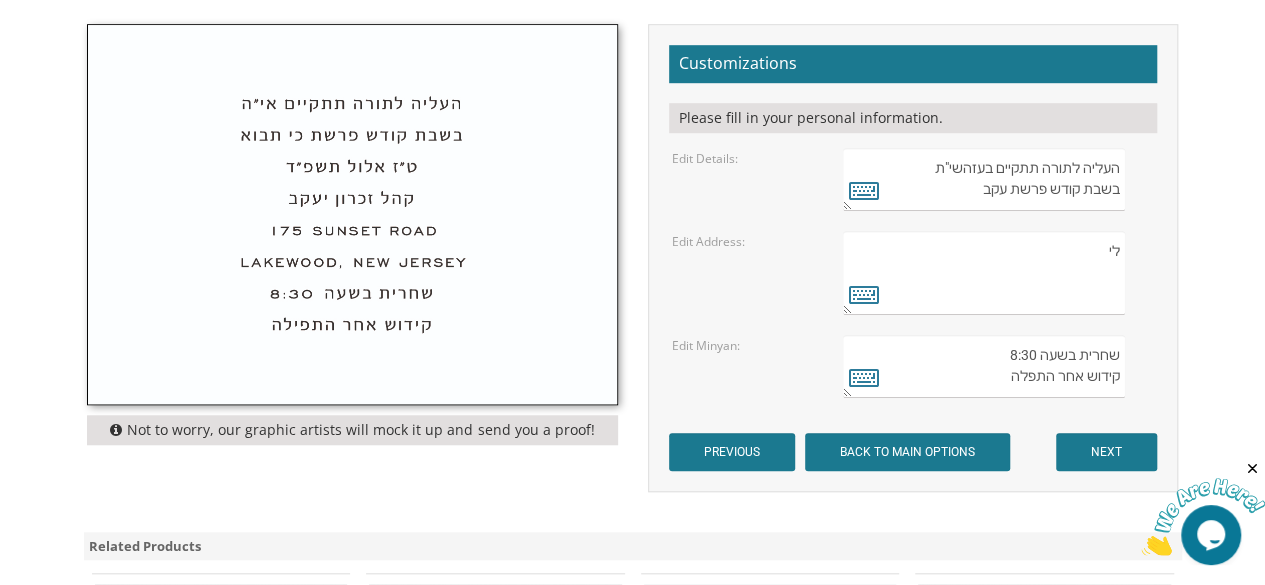 type on "ל" 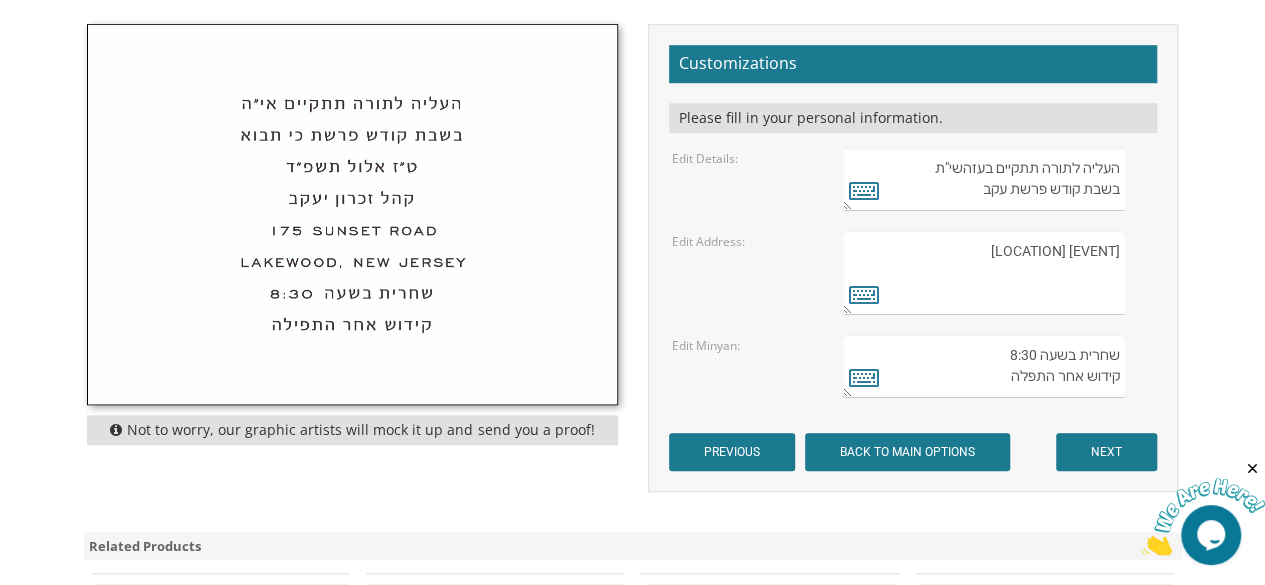 click on "בקהל זכרון שניאור
282 Oak Knoll Road
לייקוואוד, נו גזערזי" at bounding box center [984, 273] 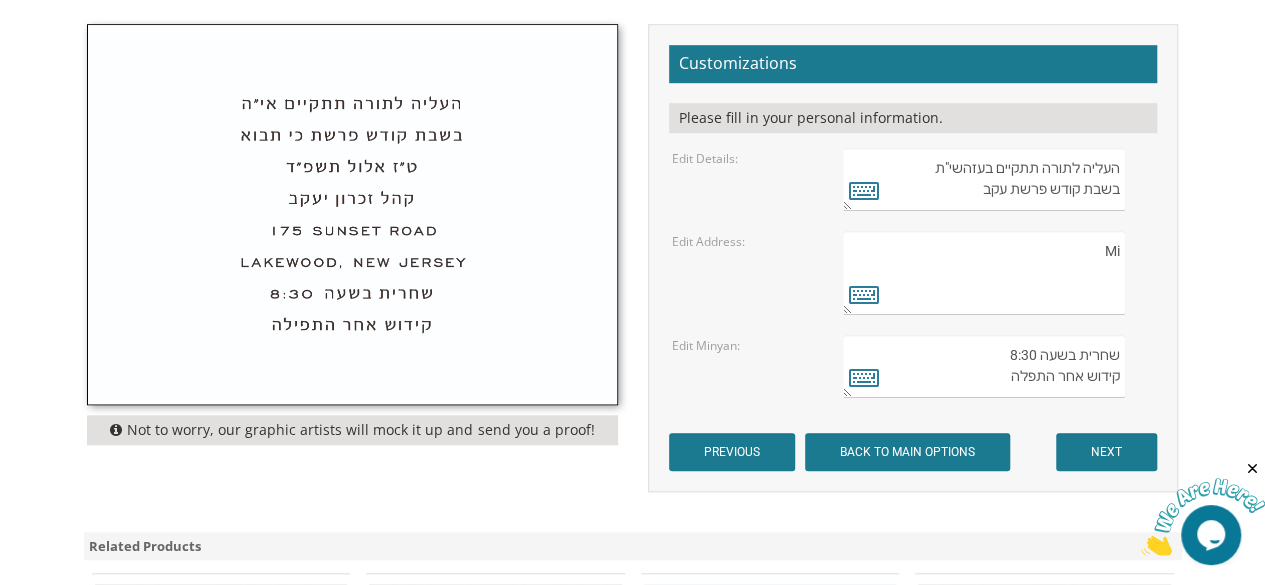 type on "M" 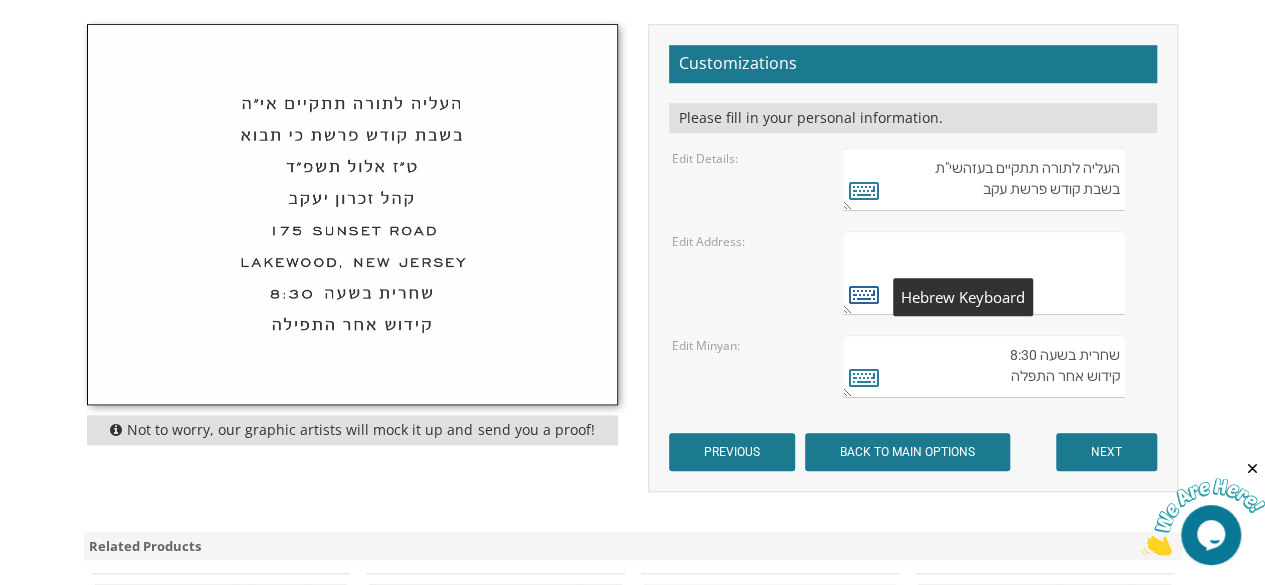 click at bounding box center (864, 294) 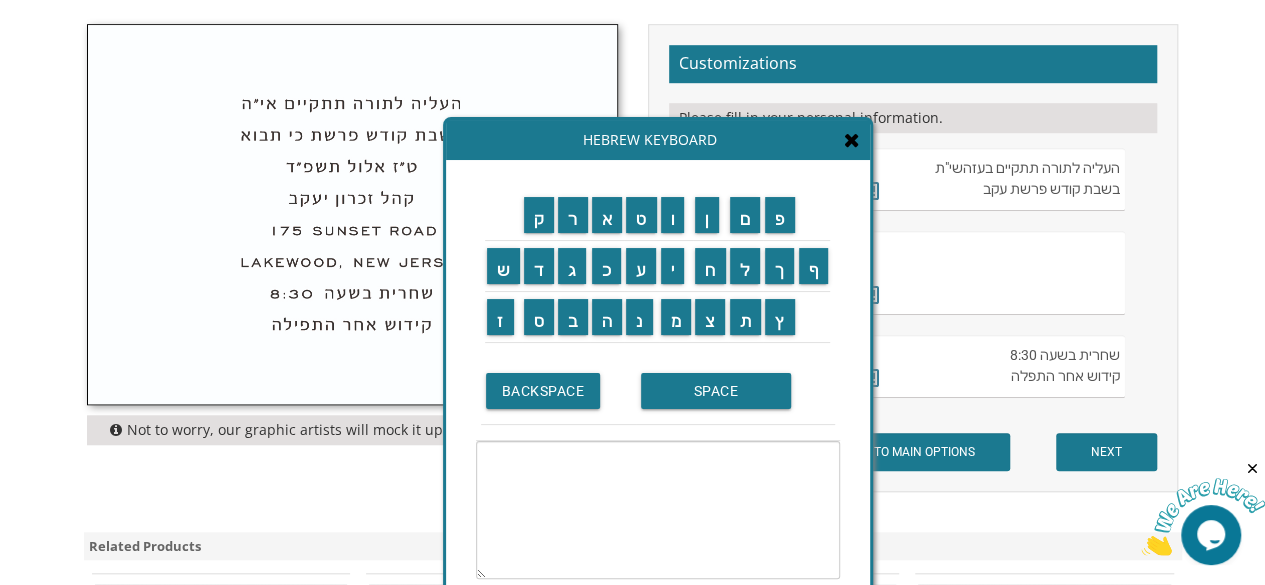 click on "Hebrew Keyboard" at bounding box center [658, 140] 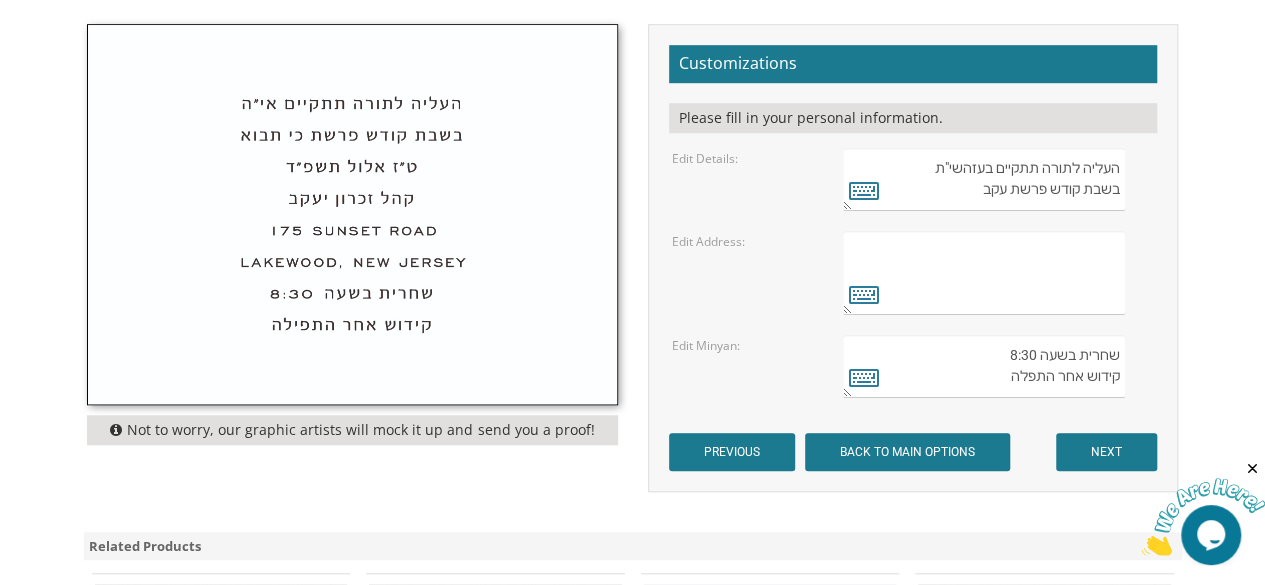click on "בקהל זכרון שניאור
282 Oak Knoll Road
לייקוואוד, נו גזערזי" at bounding box center (984, 273) 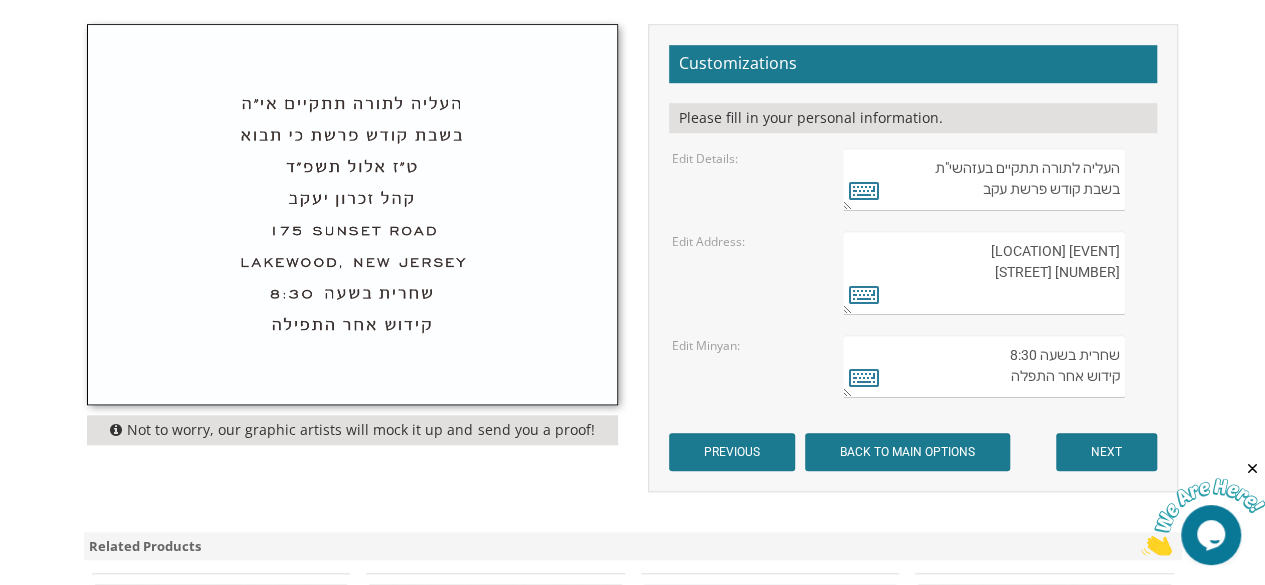 click on "בקהל זכרון שניאור
282 Oak Knoll Road
לייקוואוד, נו גזערזי" at bounding box center [984, 273] 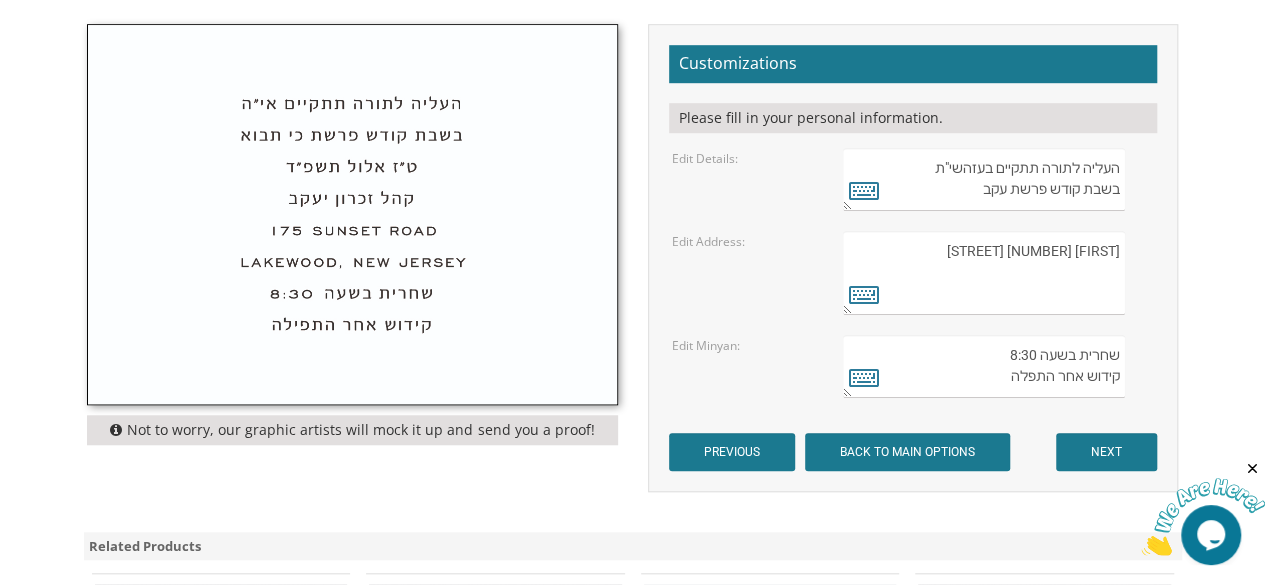 click on "בקהל זכרון שניאור
282 Oak Knoll Road
לייקוואוד, נו גזערזי" at bounding box center (984, 273) 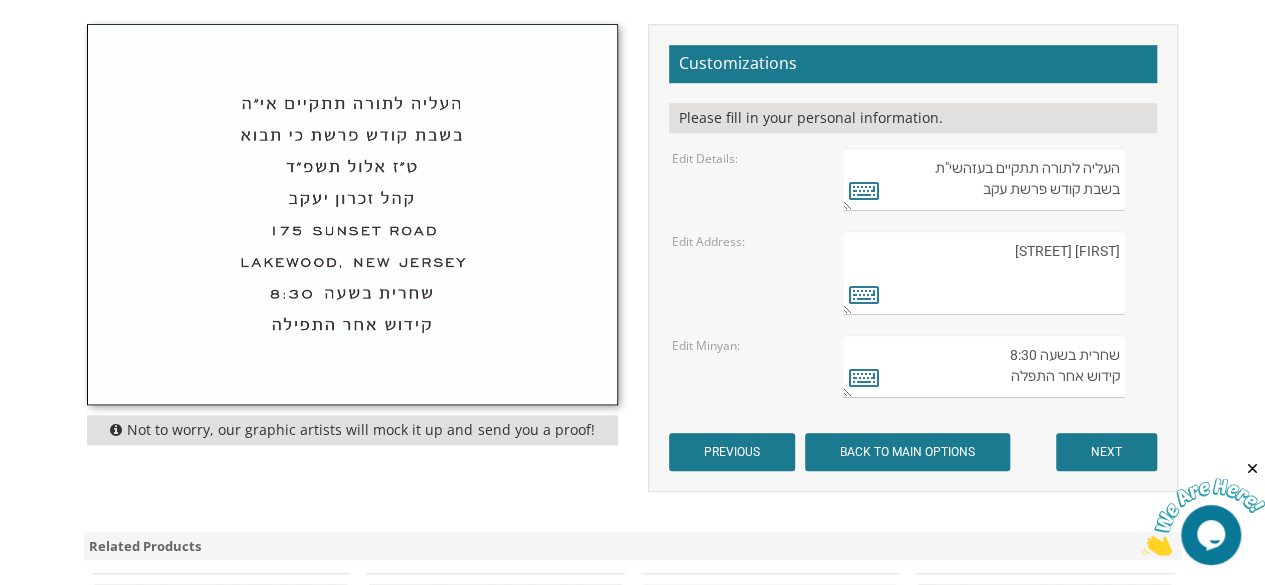 click on "בקהל זכרון שניאור
282 Oak Knoll Road
לייקוואוד, נו גזערזי" at bounding box center [984, 273] 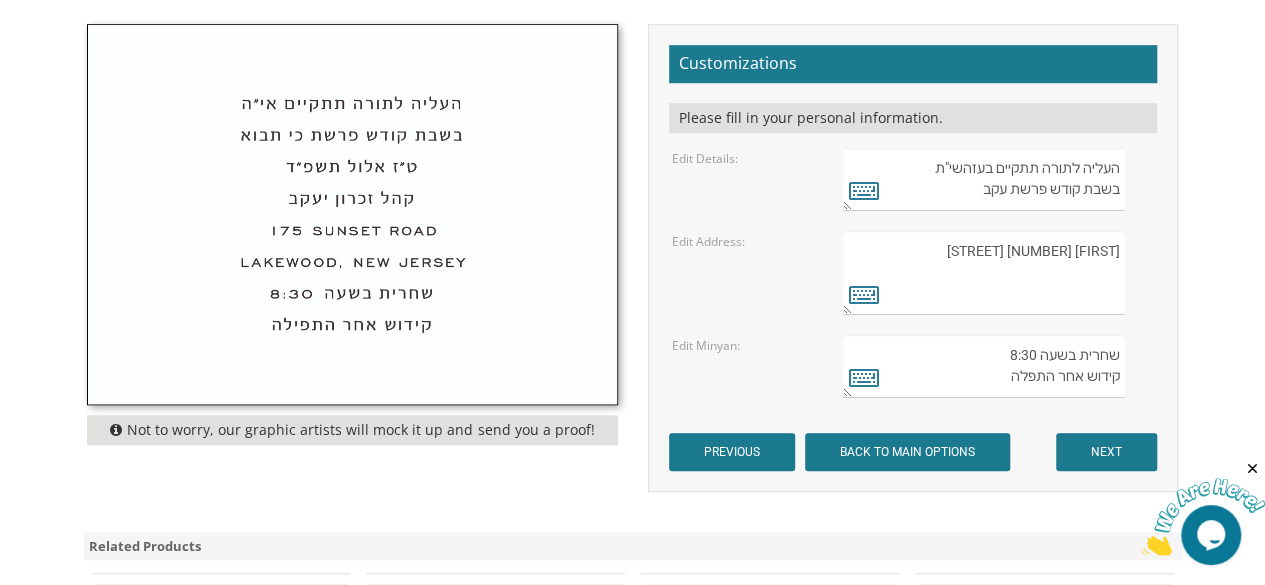 click on "בקהל זכרון שניאור
282 Oak Knoll Road
לייקוואוד, נו גזערזי" at bounding box center [984, 273] 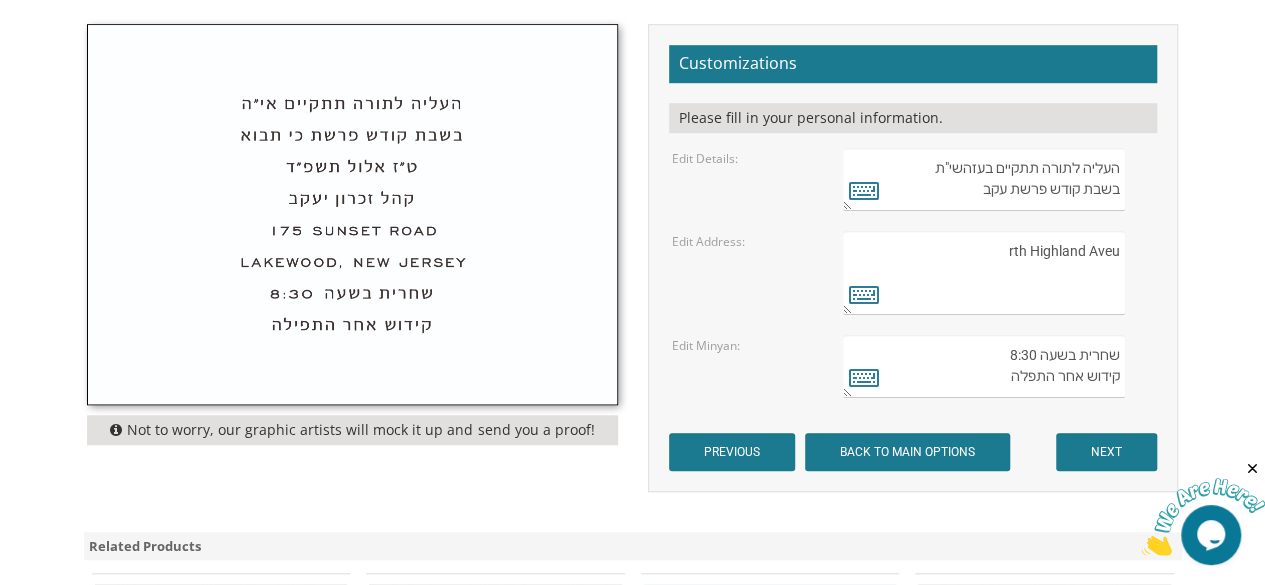 drag, startPoint x: 1114, startPoint y: 253, endPoint x: 996, endPoint y: 261, distance: 118.270874 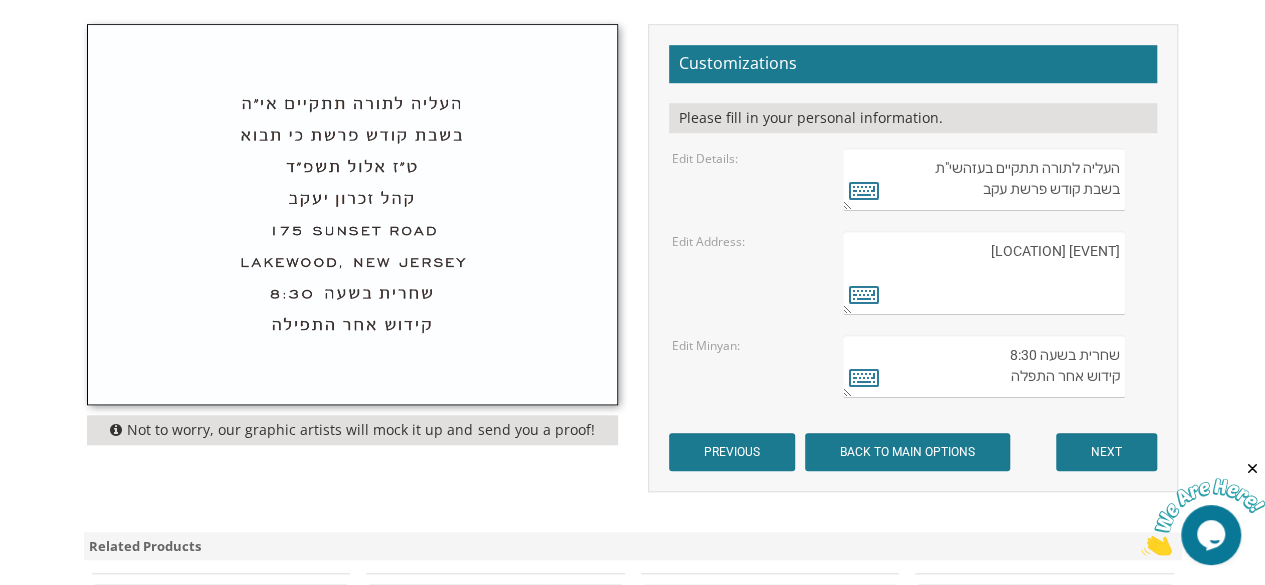 type on "Minyan Dexter Park" 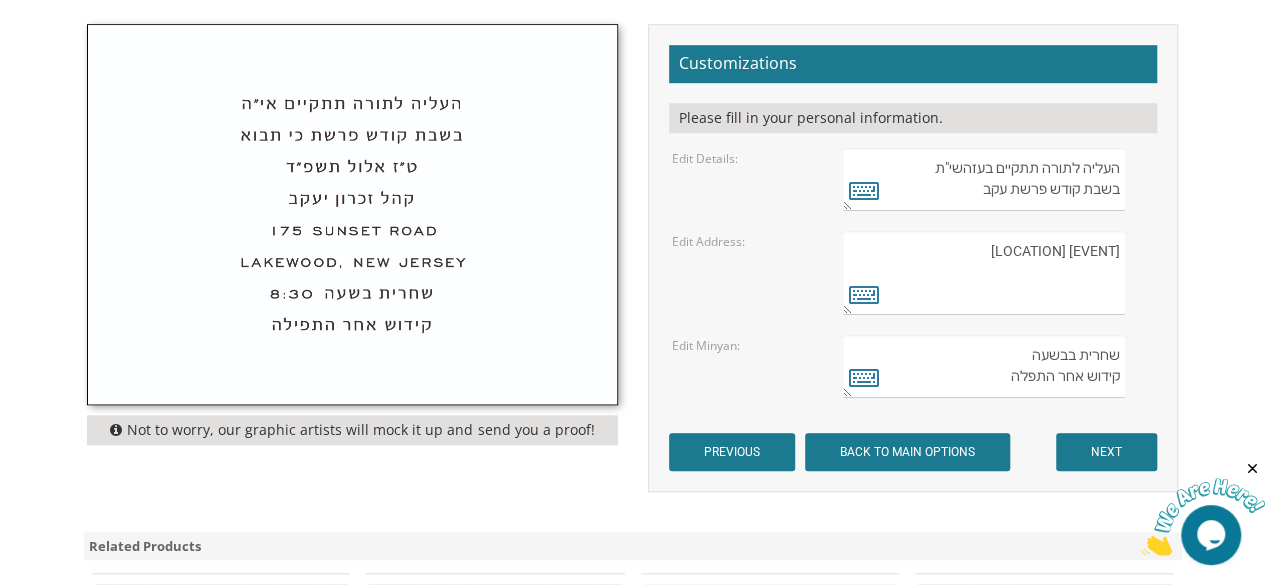click on "שחרית בשעה 8:30
קידוש אחר התפלה" at bounding box center (984, 366) 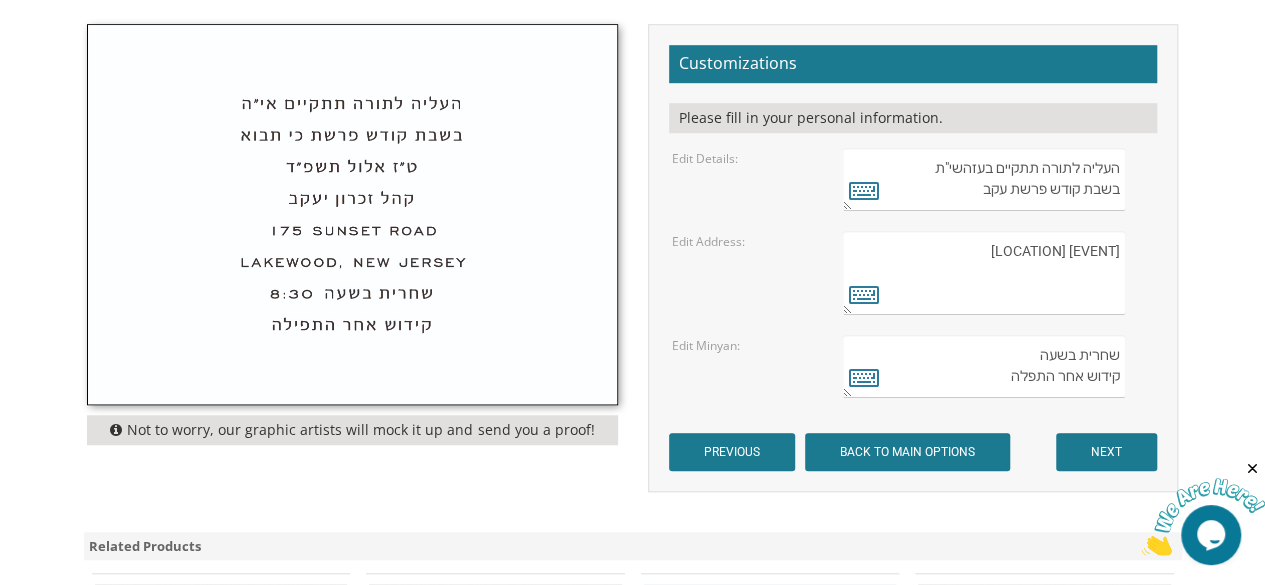click on "שחרית בשעה 8:30
קידוש אחר התפלה" at bounding box center (984, 366) 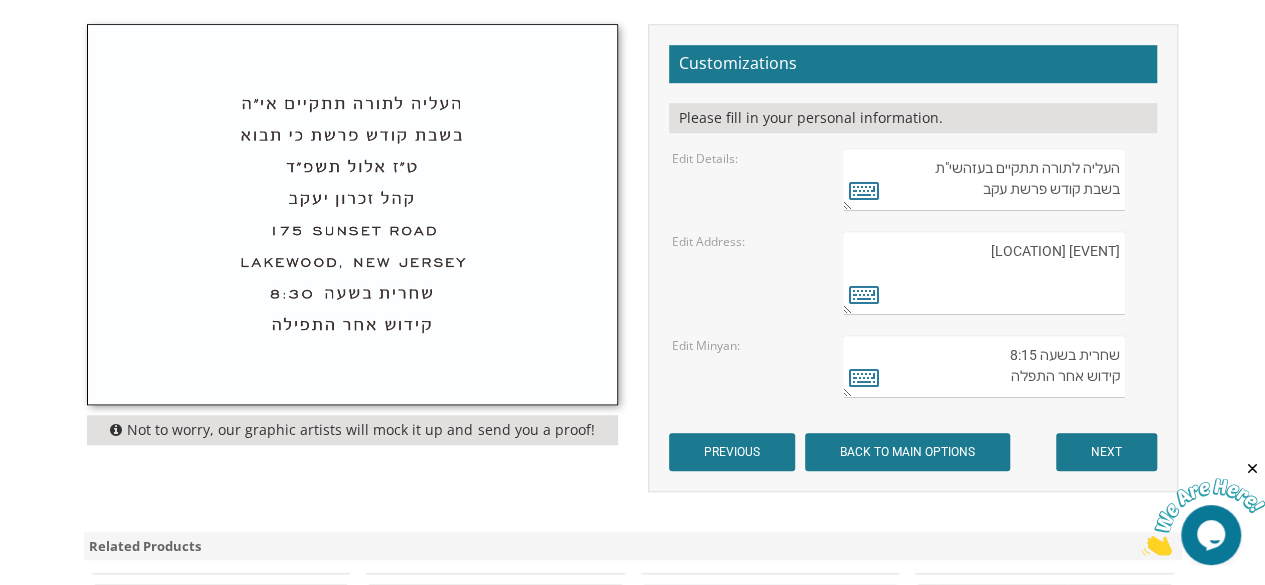 type on "שחרית בשעה 8:15
קידוש אחר התפלה" 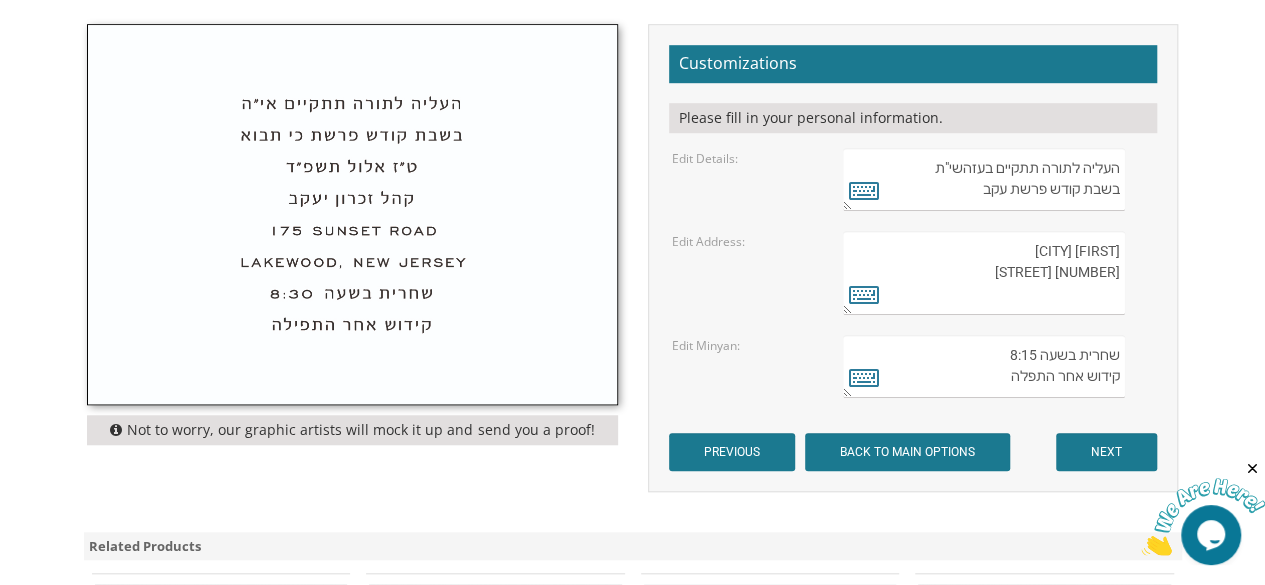 click on "בקהל זכרון שניאור
282 Oak Knoll Road
לייקוואוד, נו גזערזי" at bounding box center [984, 273] 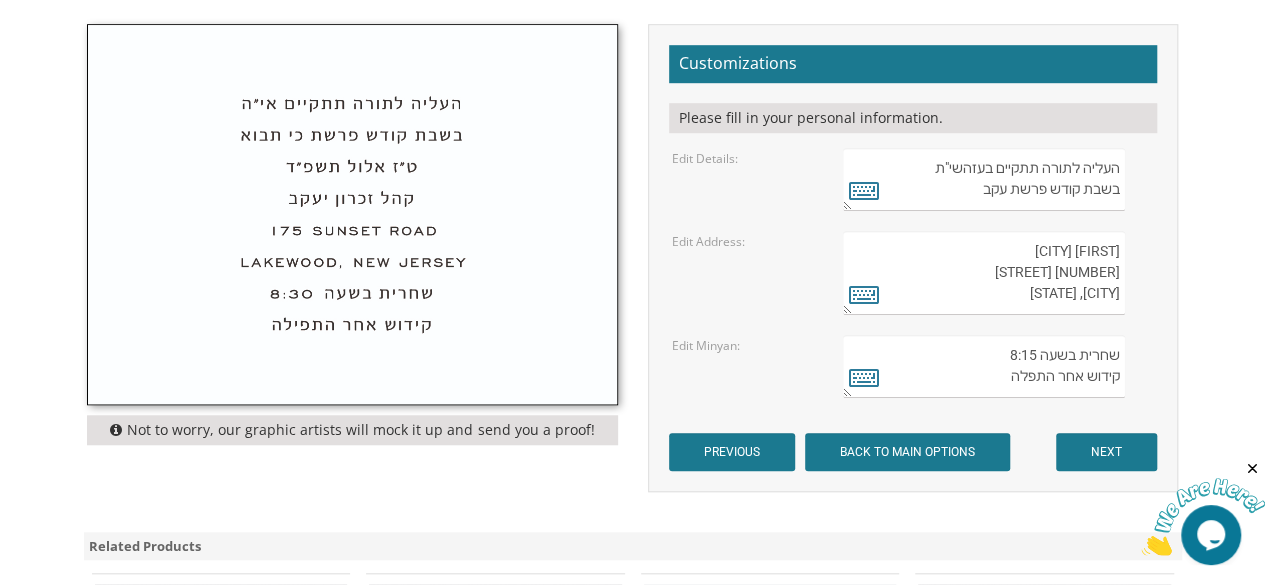 type on "Minyan Dexter Park
312 North Highland Avenue
Chestnut Ridge, NY" 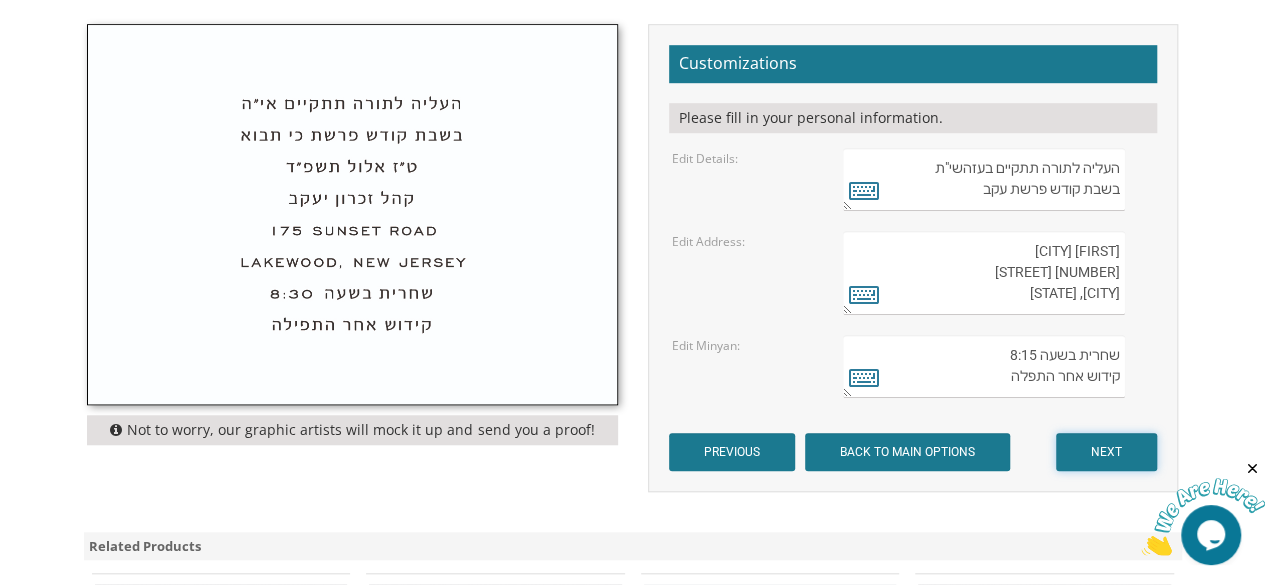 click on "NEXT" at bounding box center (1106, 452) 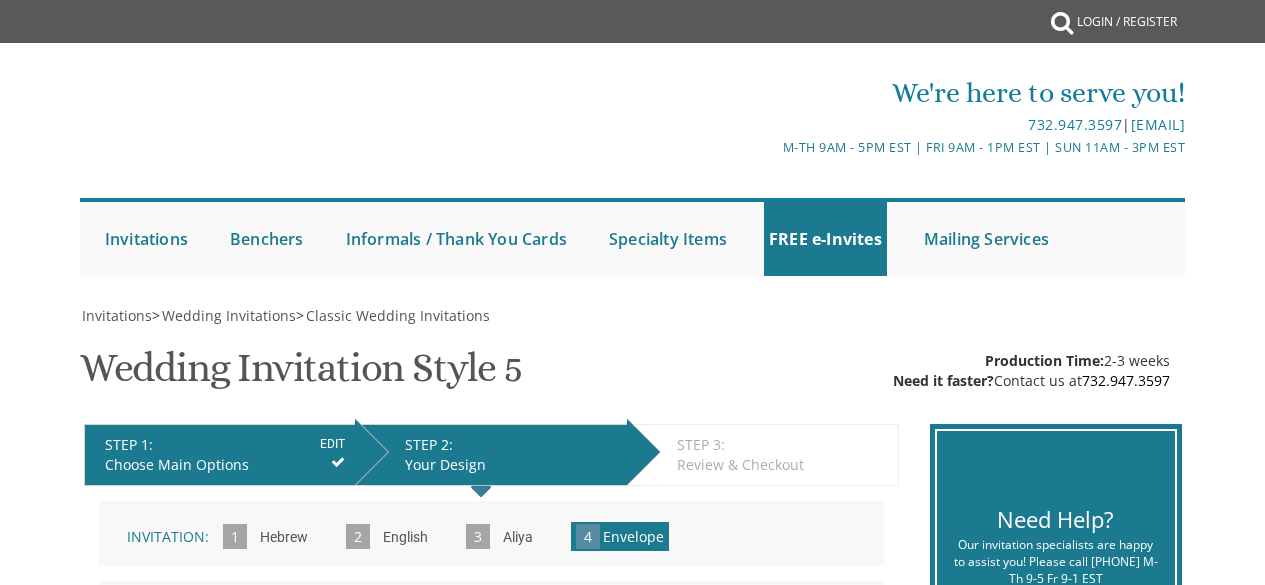 scroll, scrollTop: 0, scrollLeft: 0, axis: both 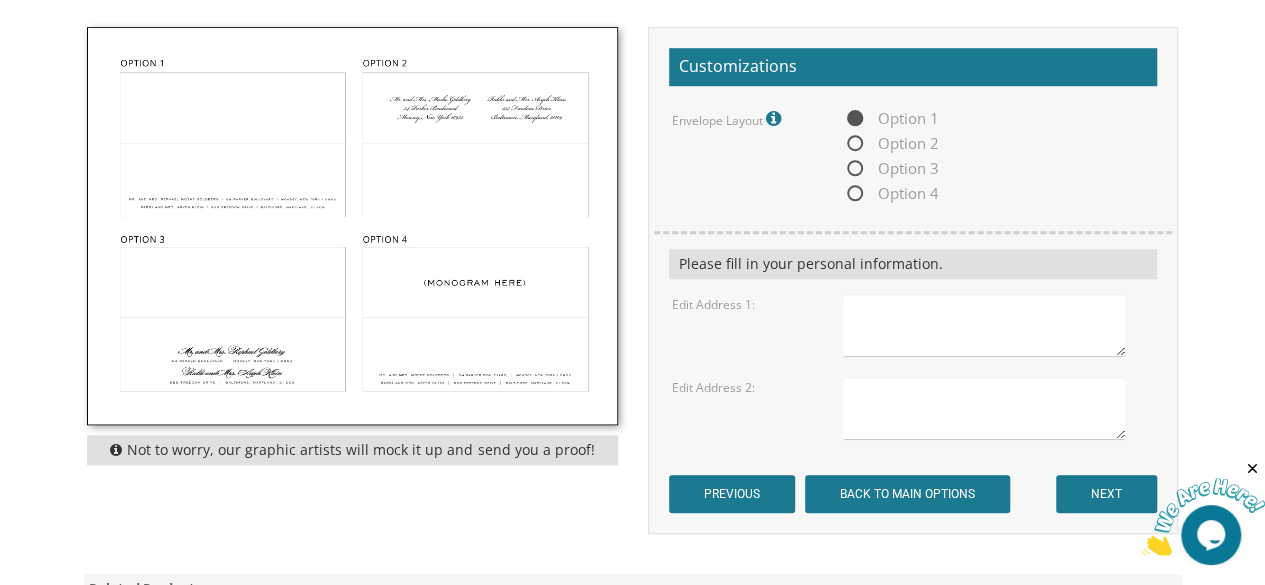 click at bounding box center [984, 325] 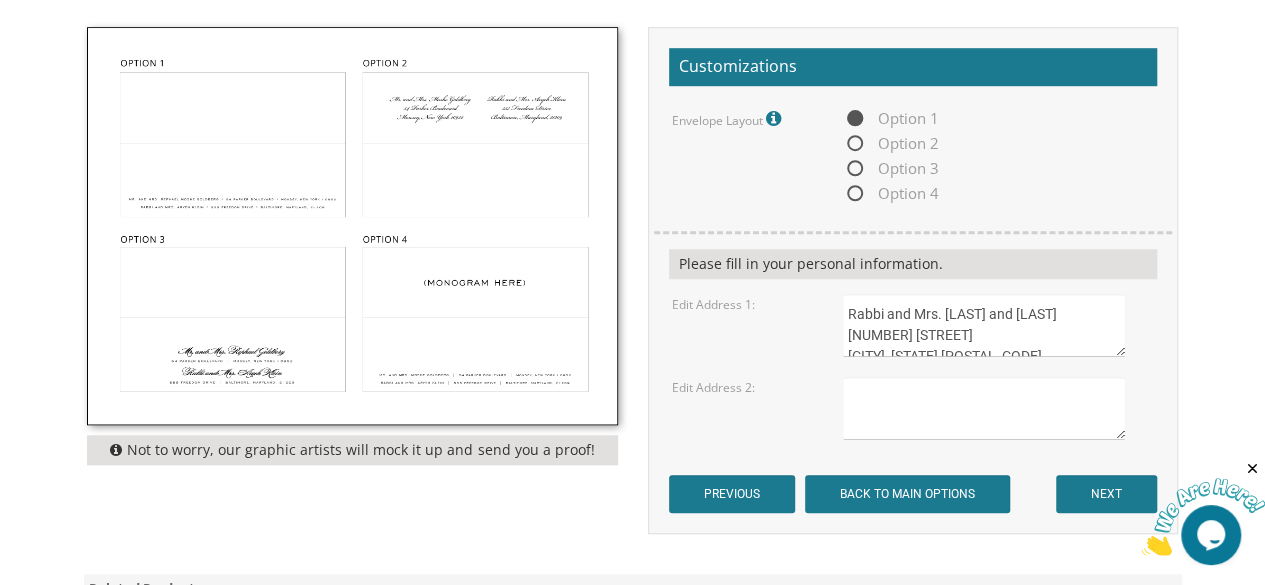click on "Rabbi and Mrs. Shaul and Miryam Rivkin" at bounding box center [984, 325] 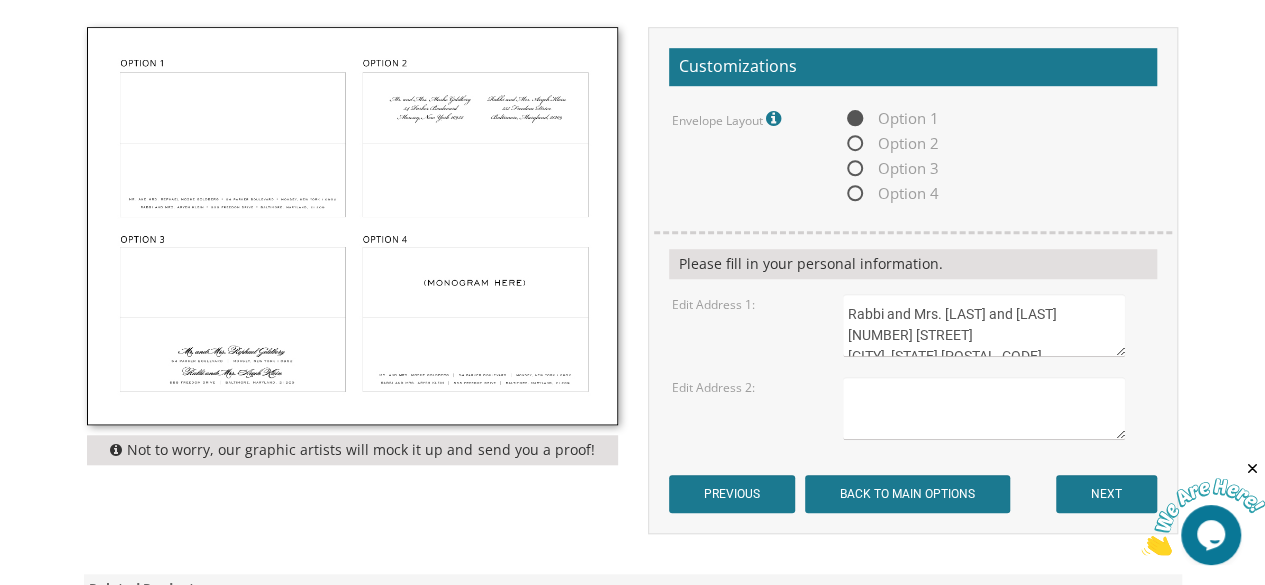 scroll, scrollTop: 10, scrollLeft: 0, axis: vertical 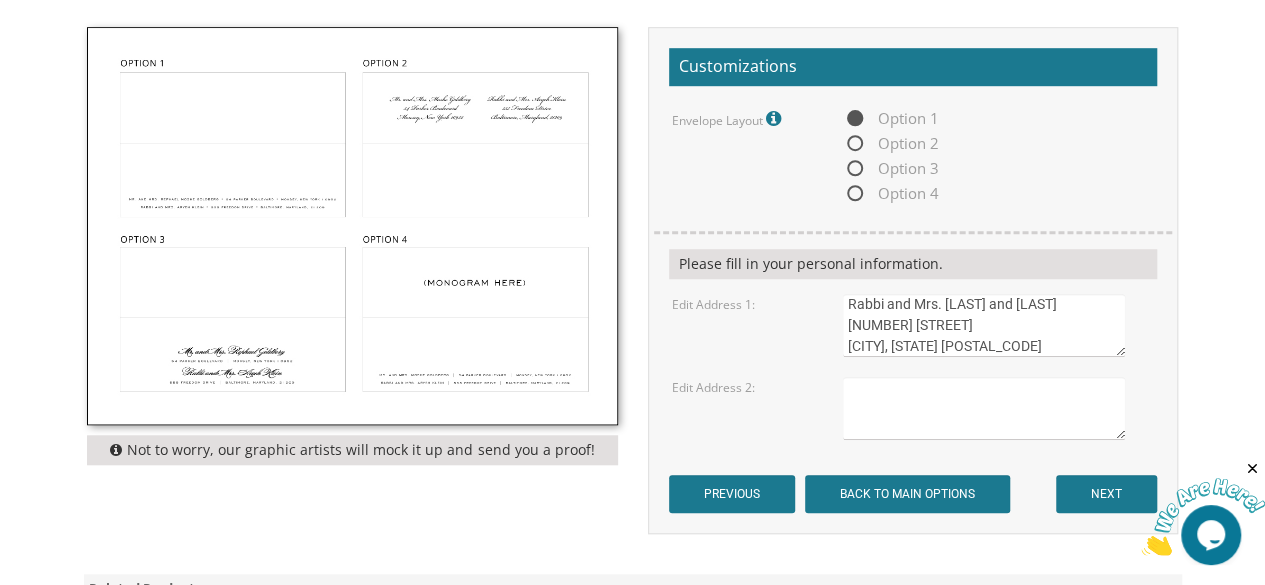 type on "Rabbi and Mrs. Shaul and Miryam Rivkin
3736 Shannon Road
Cleveland Heights, OH 44118" 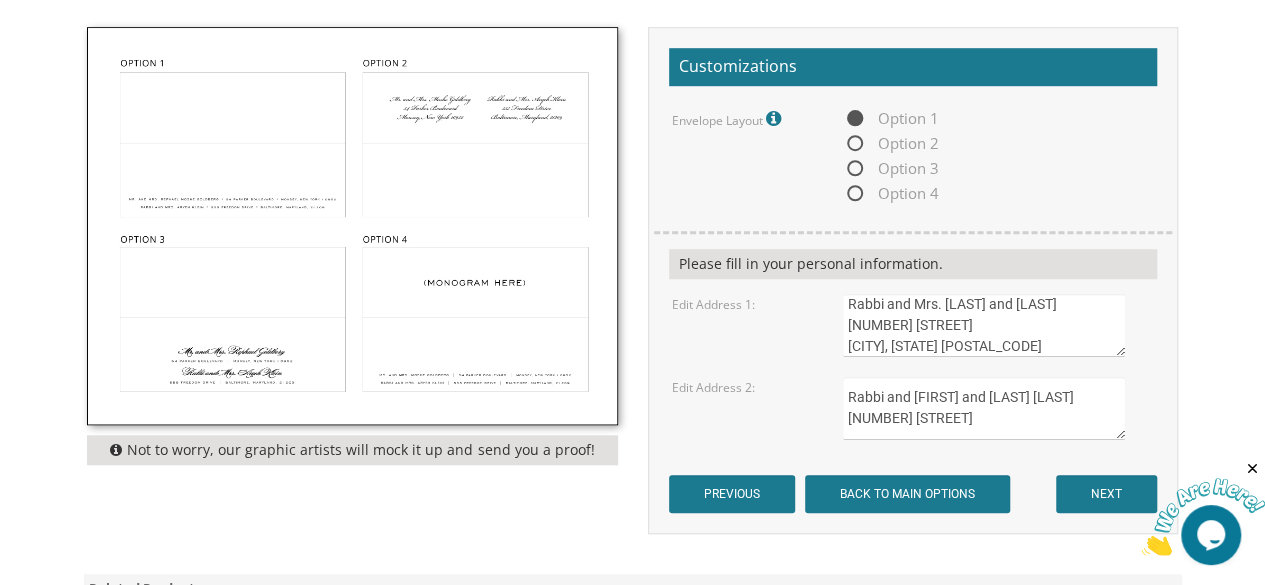 scroll, scrollTop: 10, scrollLeft: 0, axis: vertical 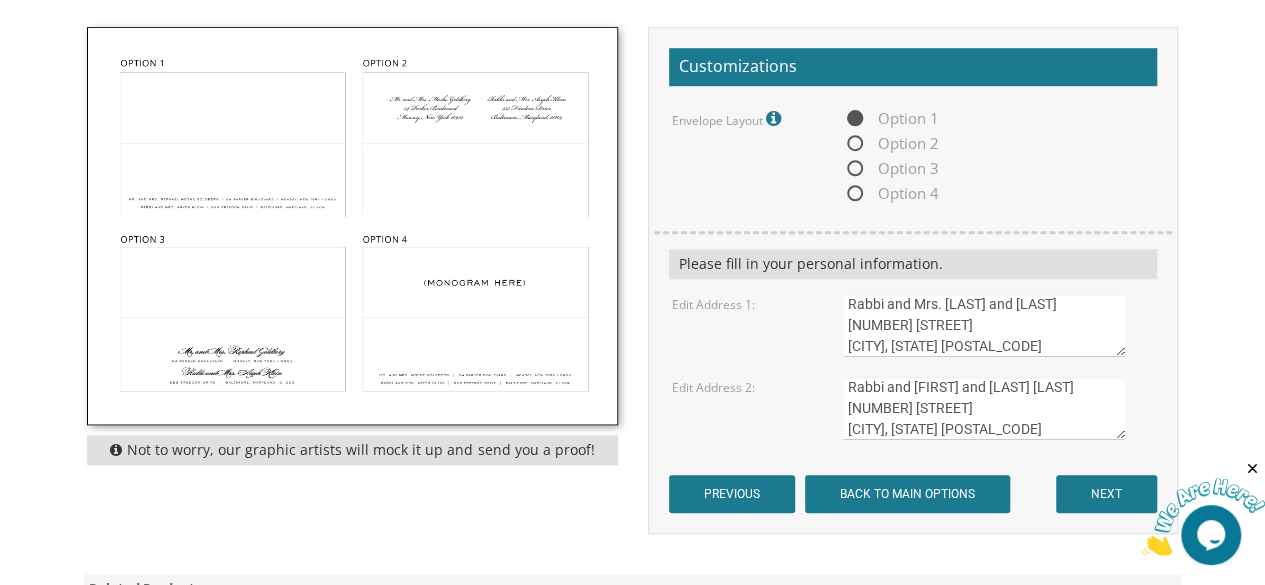 type on "Rabbi and Ephraim and Rae Fischer
14 Wallace Drive
Spring Valley, New York 10977" 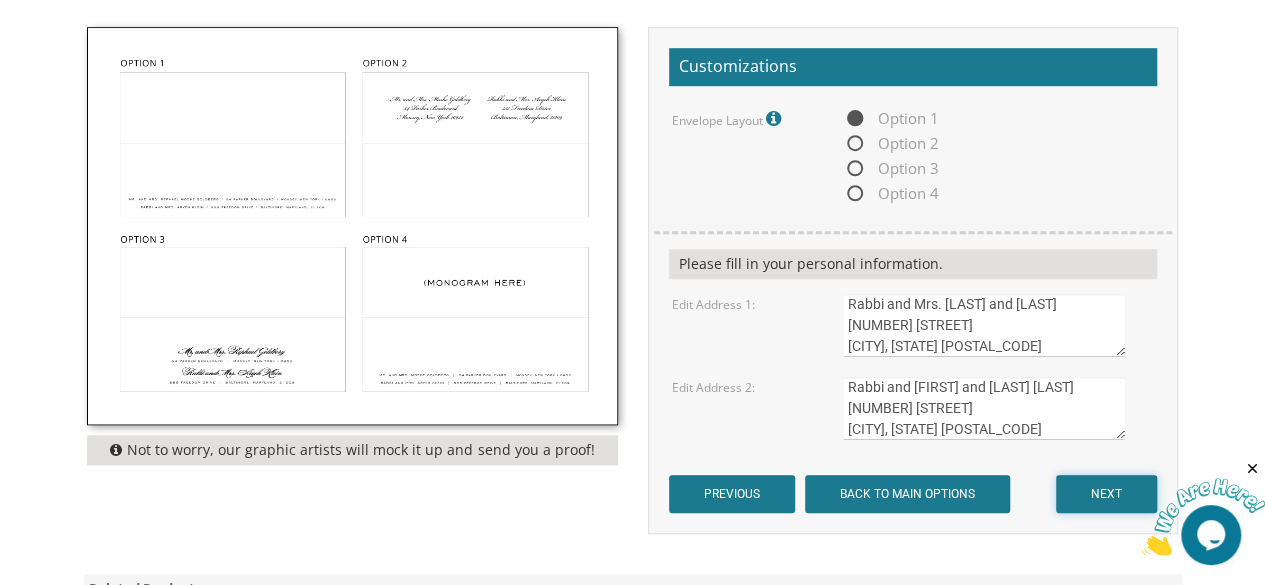 click on "NEXT" at bounding box center (1106, 494) 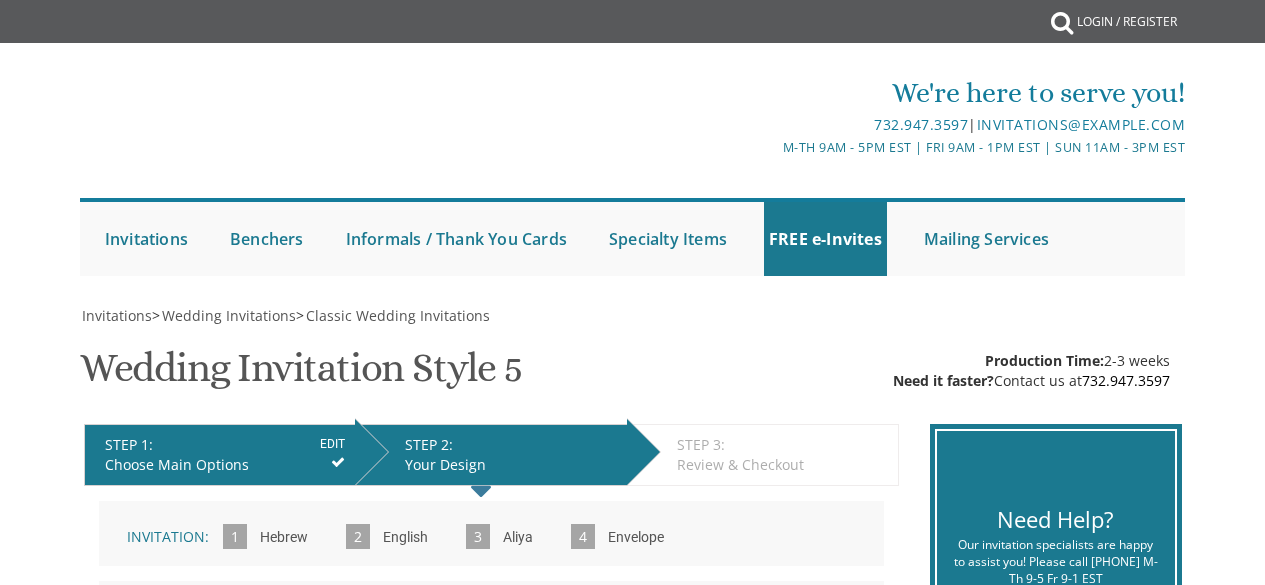 scroll, scrollTop: 0, scrollLeft: 0, axis: both 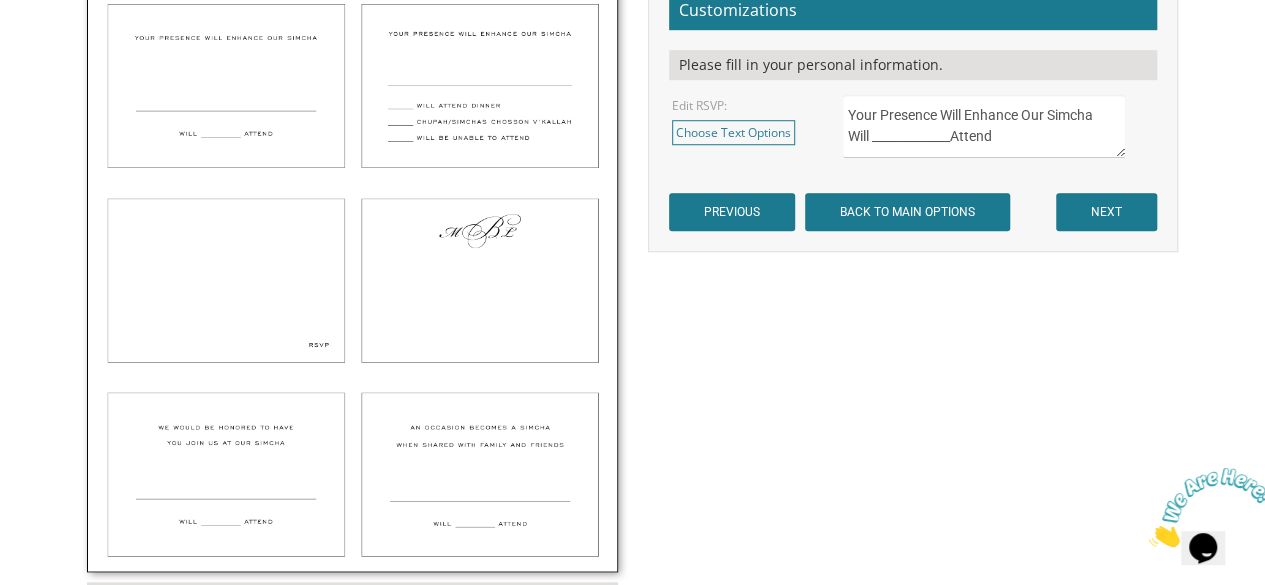 click at bounding box center (352, 271) 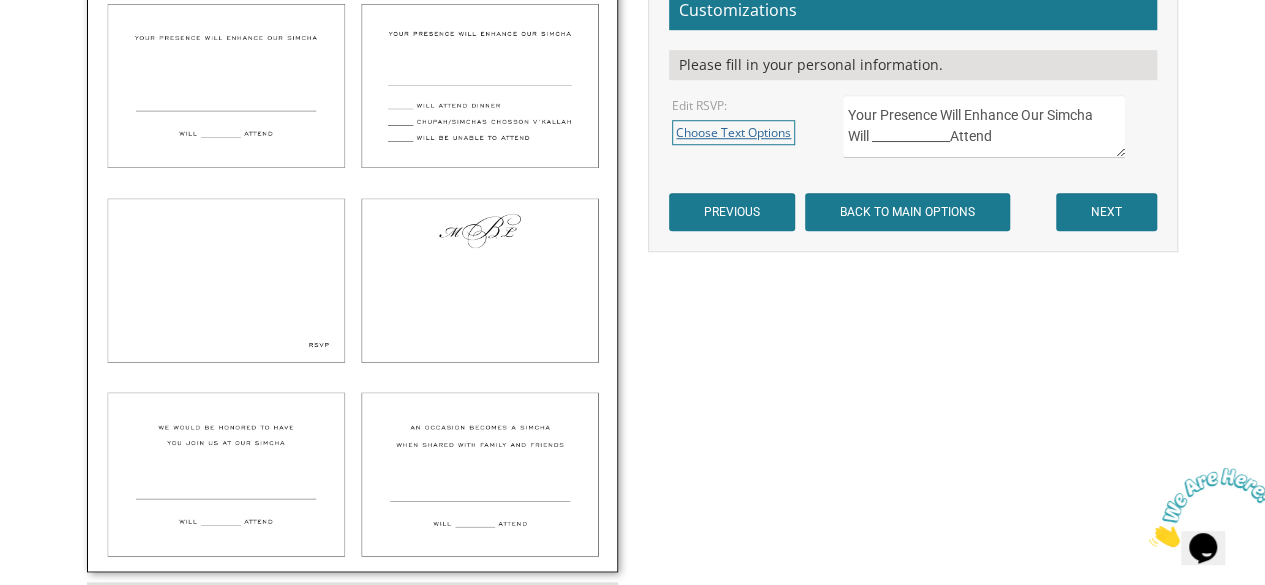 click on "Choose Text Options" at bounding box center (733, 132) 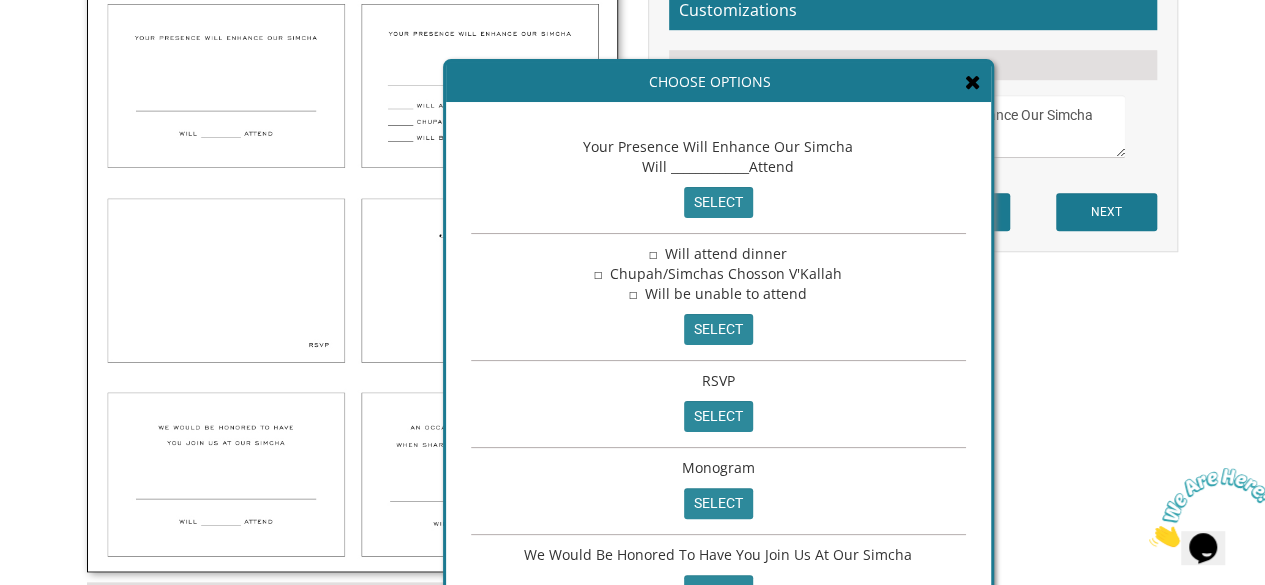 click on "☐  Will attend dinner
☐  Chupah/Simchas Chosson V'Kallah
☐  Will be unable to attend" at bounding box center (718, 273) 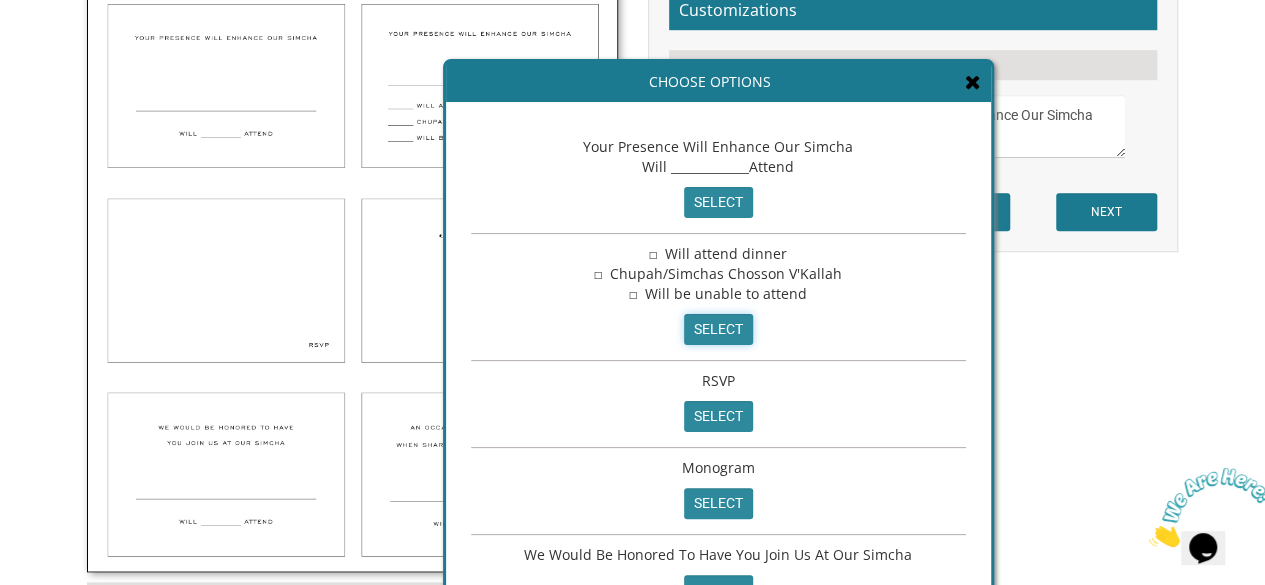 click on "select" at bounding box center [718, 329] 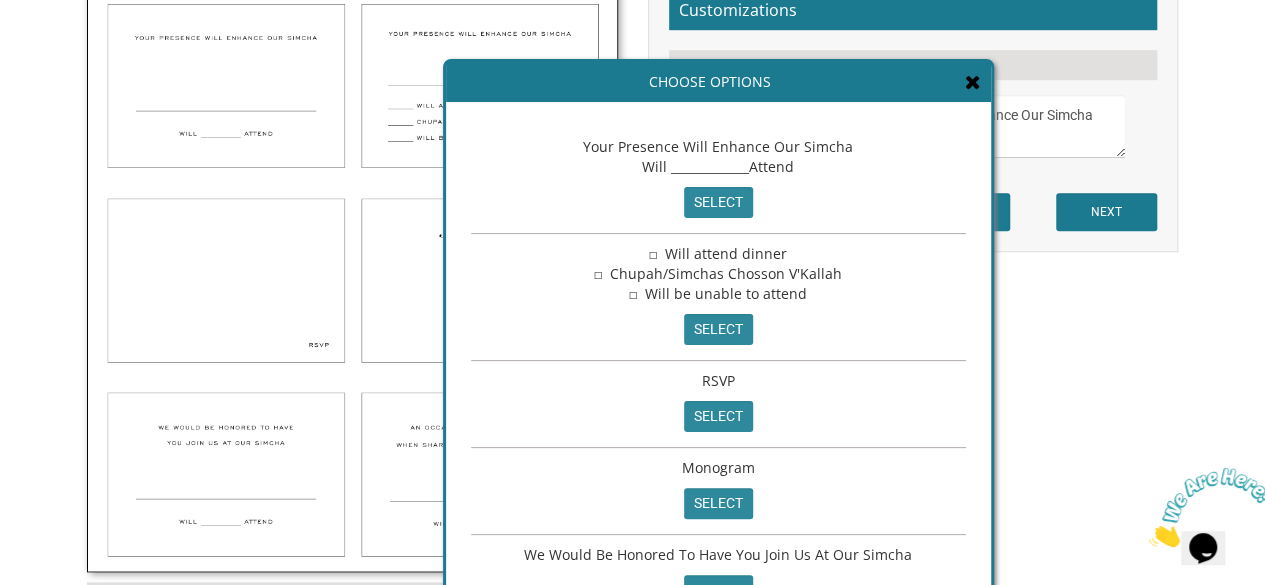 type on "☐  Will attend dinner
☐  Chupah/Simchas Chosson V'Kallah
☐  Will be unable to attend" 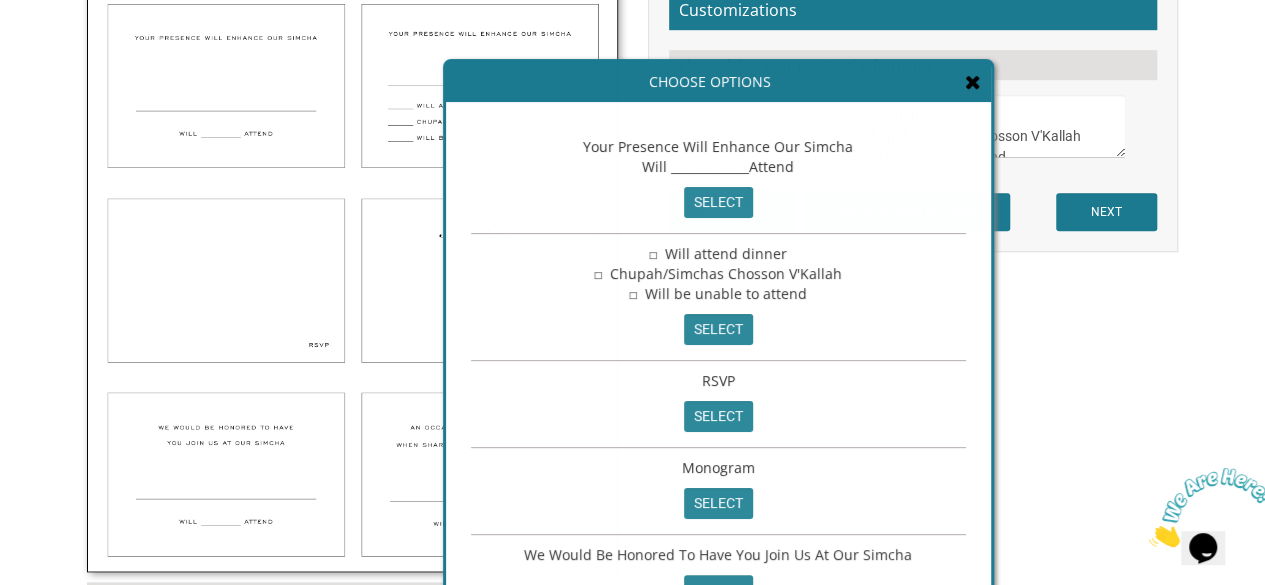 scroll, scrollTop: 42, scrollLeft: 0, axis: vertical 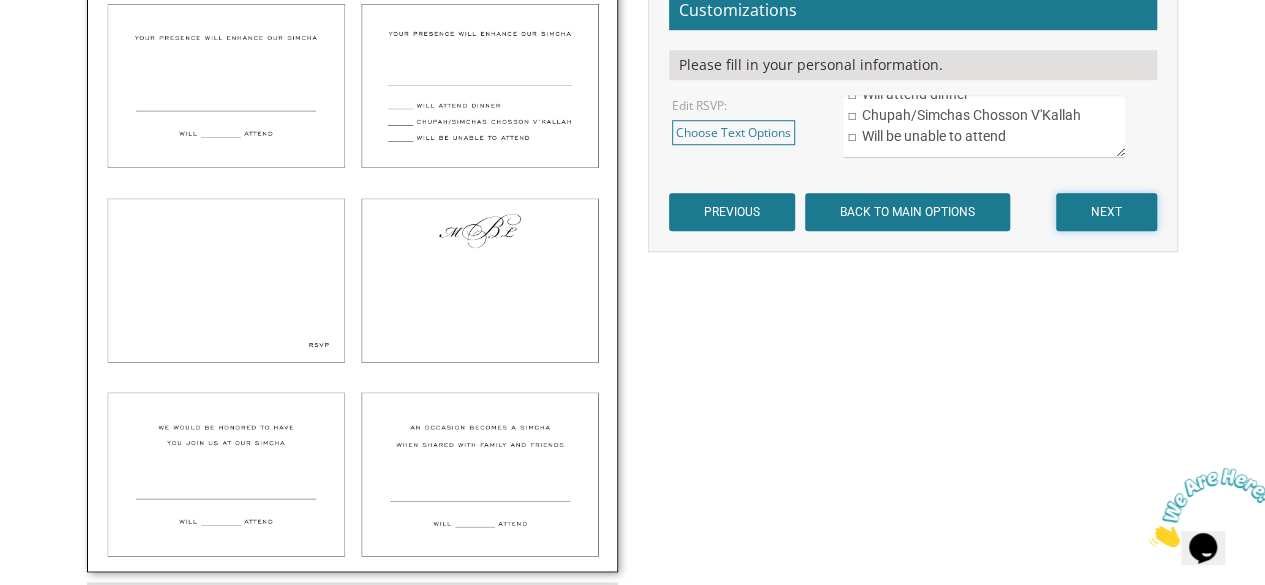 click on "NEXT" at bounding box center (1106, 212) 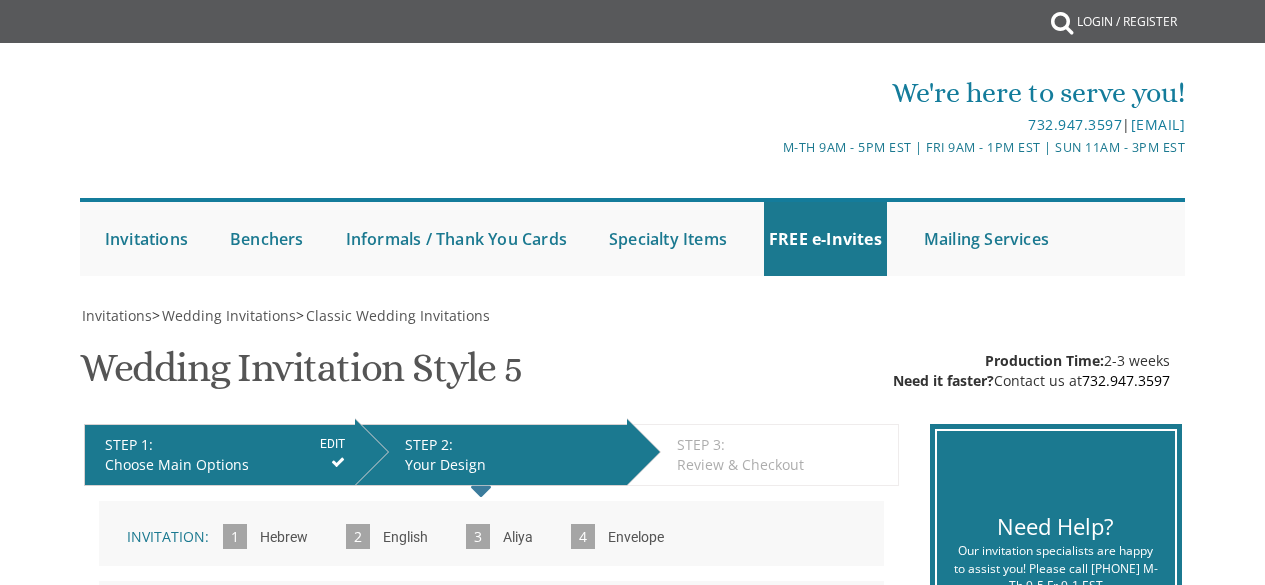 scroll, scrollTop: 0, scrollLeft: 0, axis: both 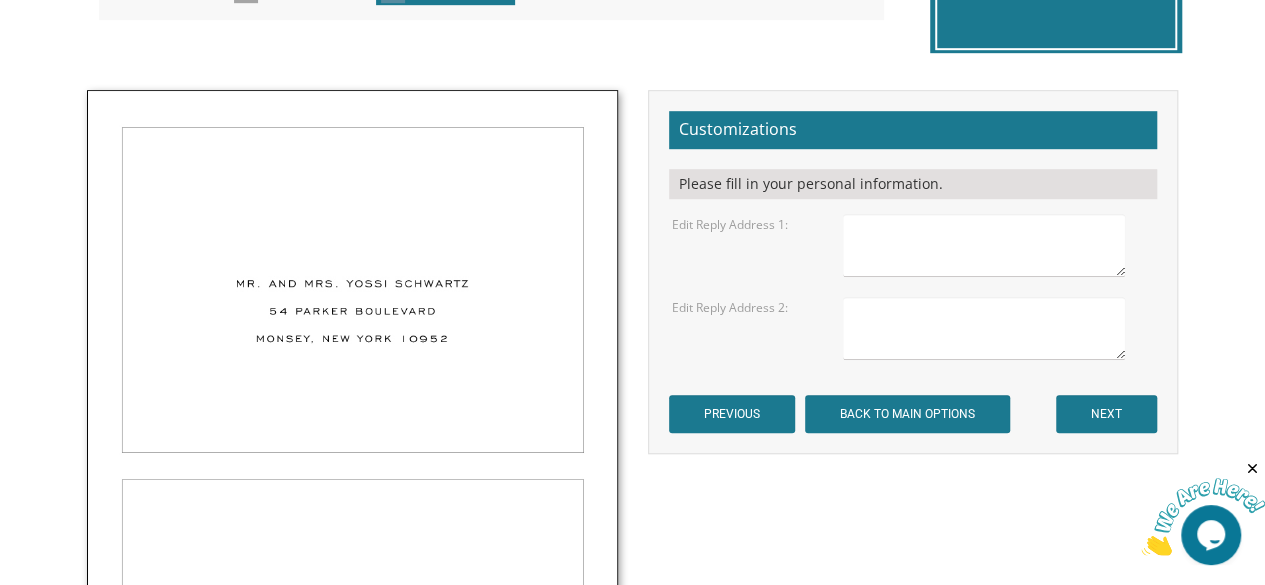 click at bounding box center (984, 245) 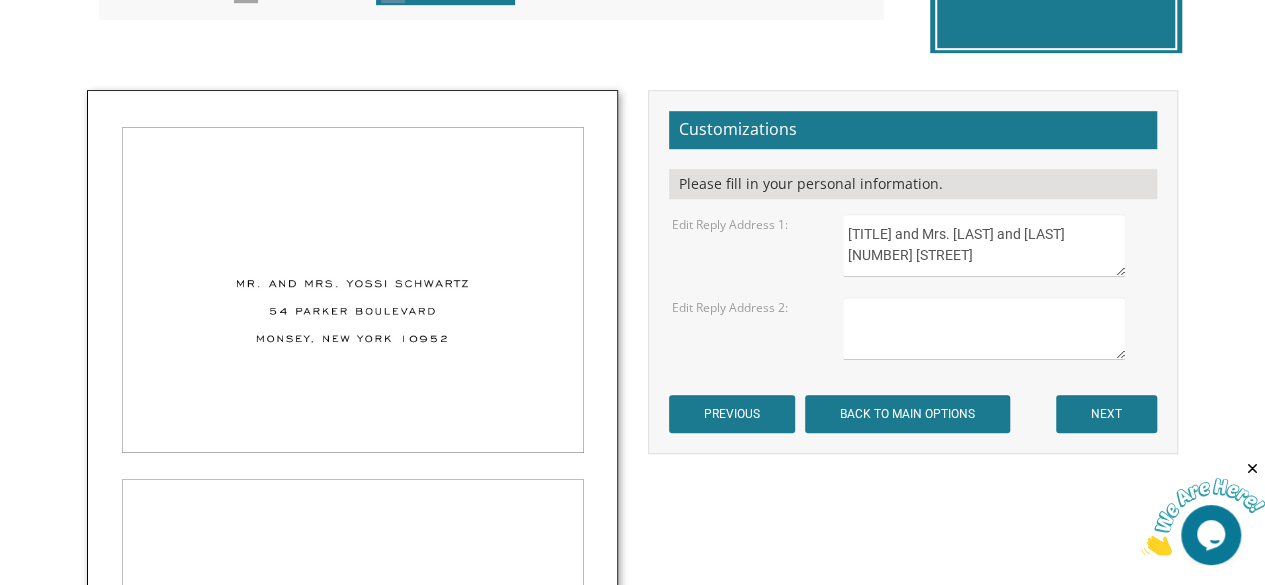 scroll, scrollTop: 9, scrollLeft: 0, axis: vertical 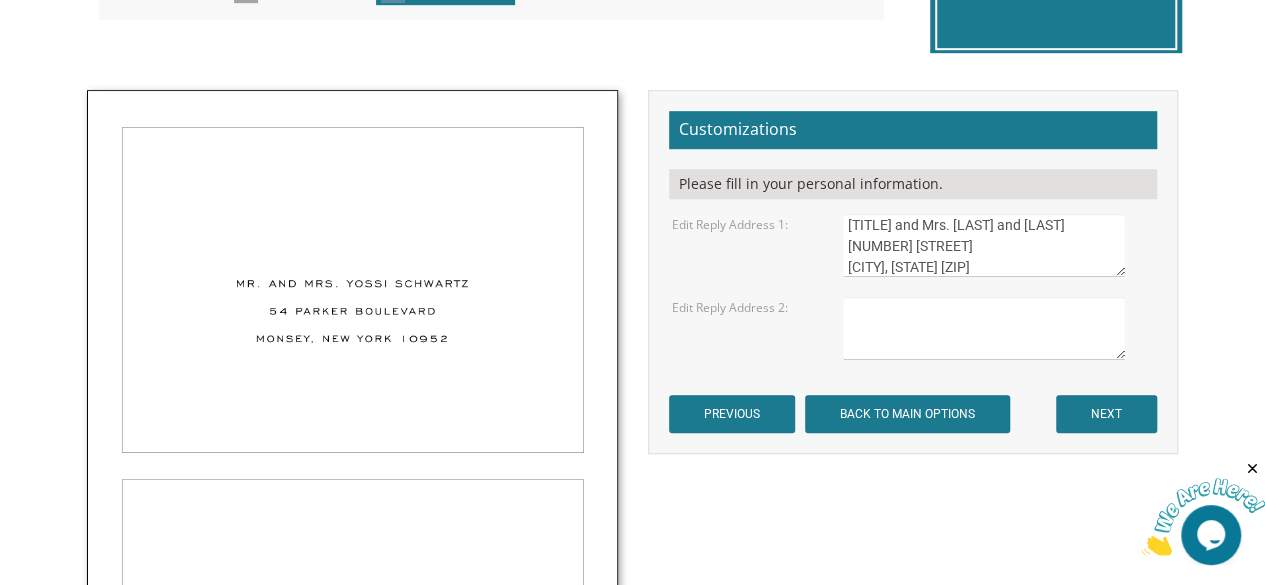 type on "[TITLE] and Mrs. [LAST] and [LAST]
[NUMBER] [STREET]
[CITY], [STATE] [ZIP]" 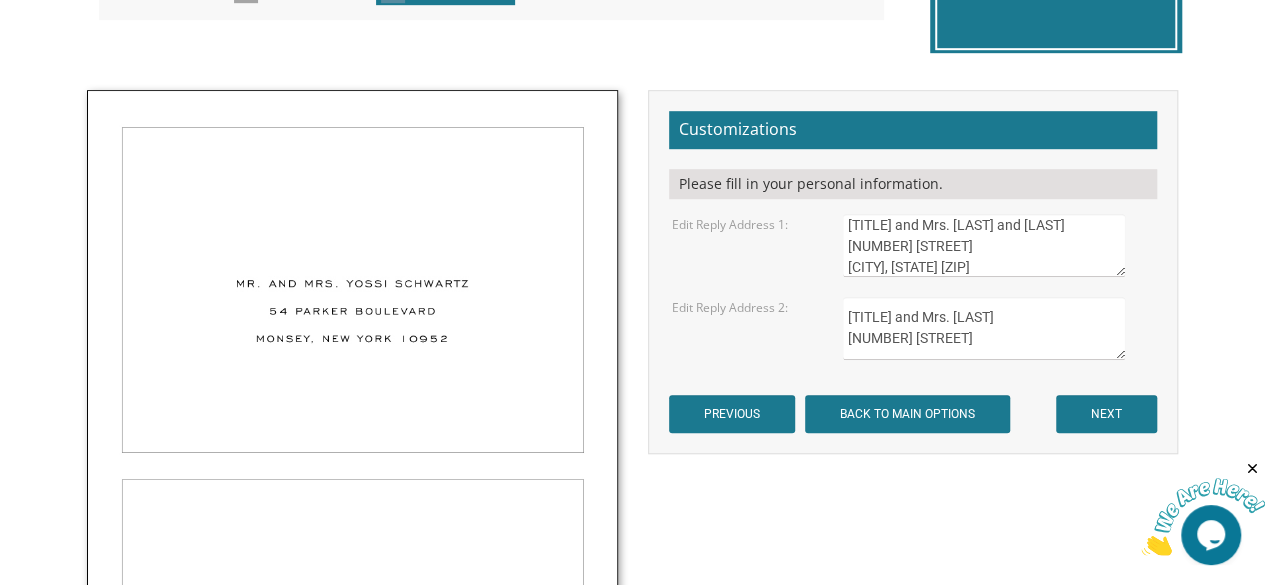 scroll, scrollTop: 9, scrollLeft: 0, axis: vertical 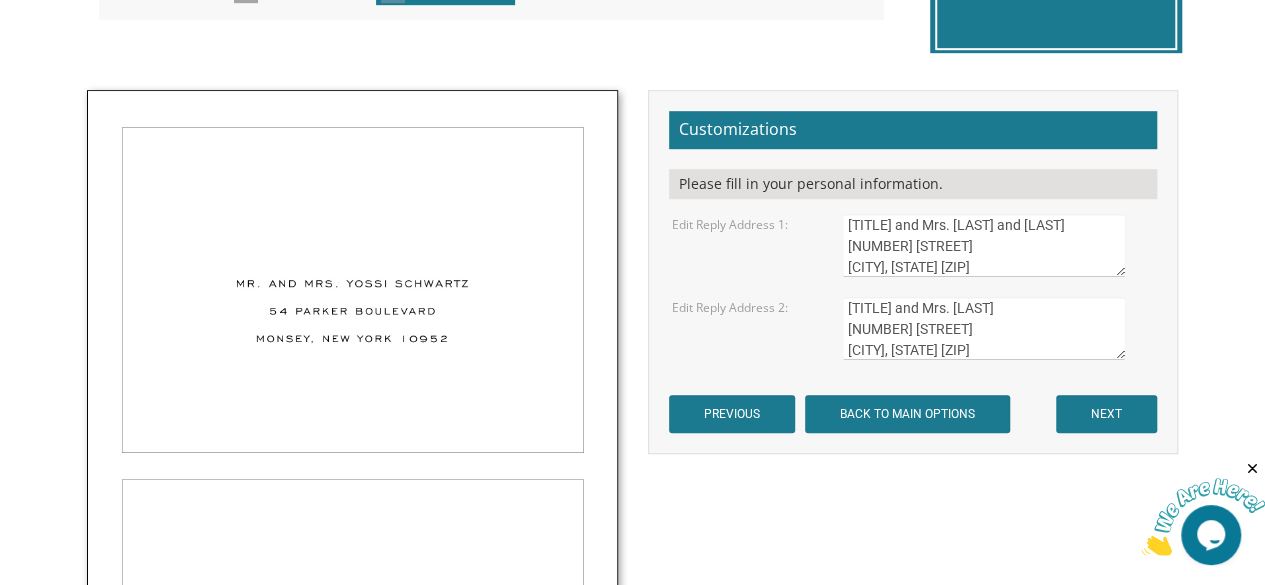 type on "[TITLE] and Mrs. [LAST]
[NUMBER] [STREET]
[CITY], [STATE] [ZIP]" 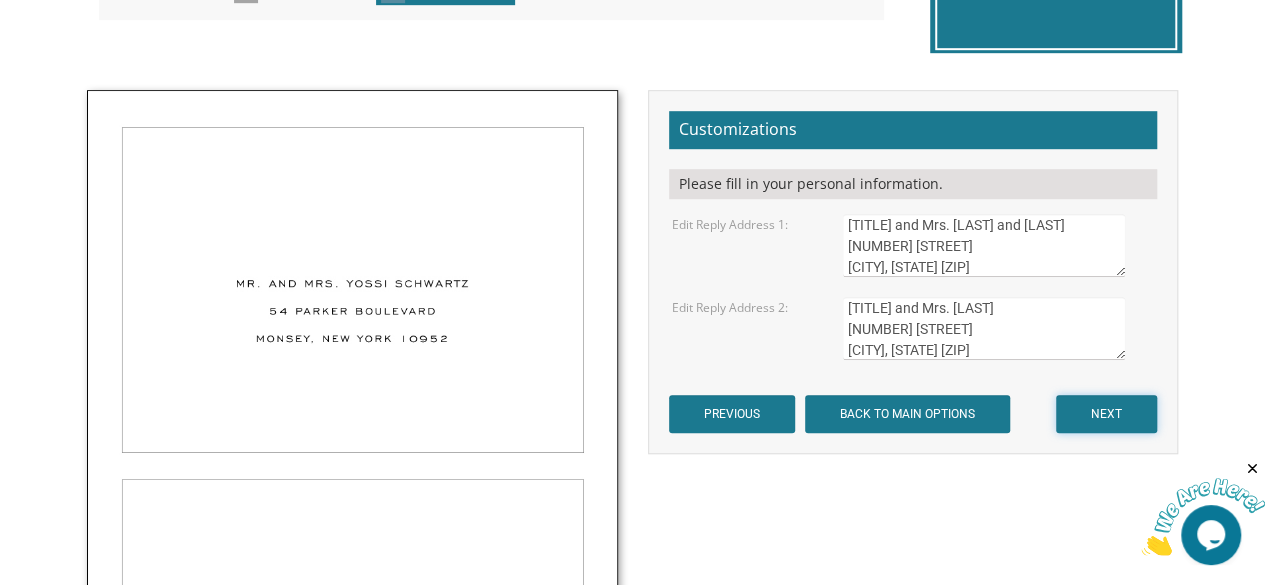 click on "NEXT" at bounding box center [1106, 414] 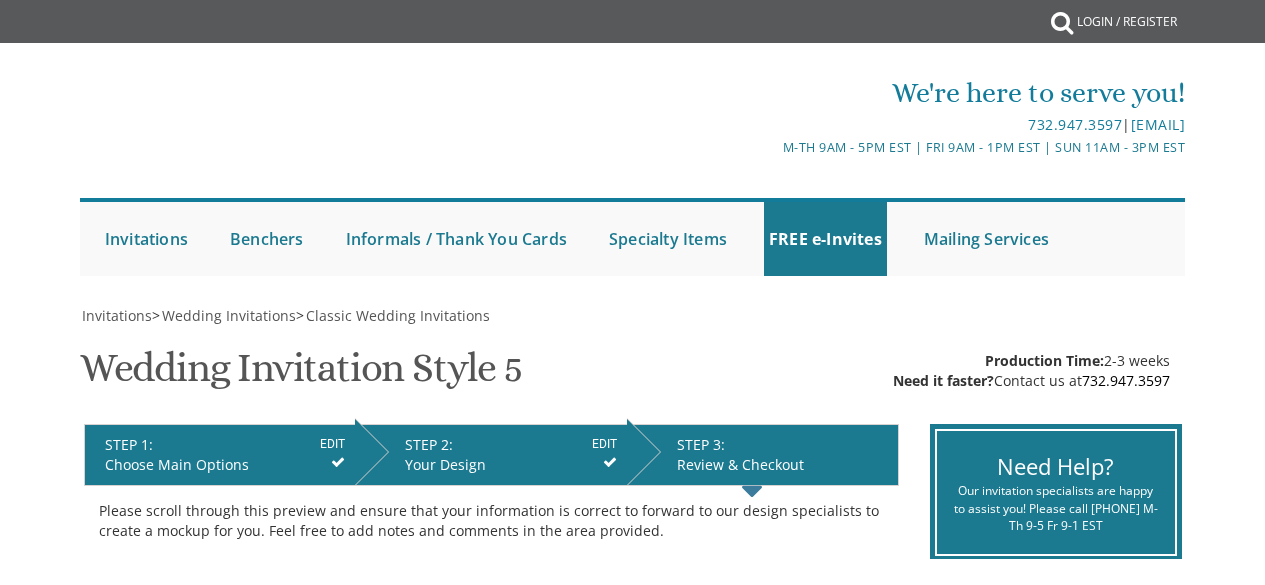 scroll, scrollTop: 0, scrollLeft: 0, axis: both 